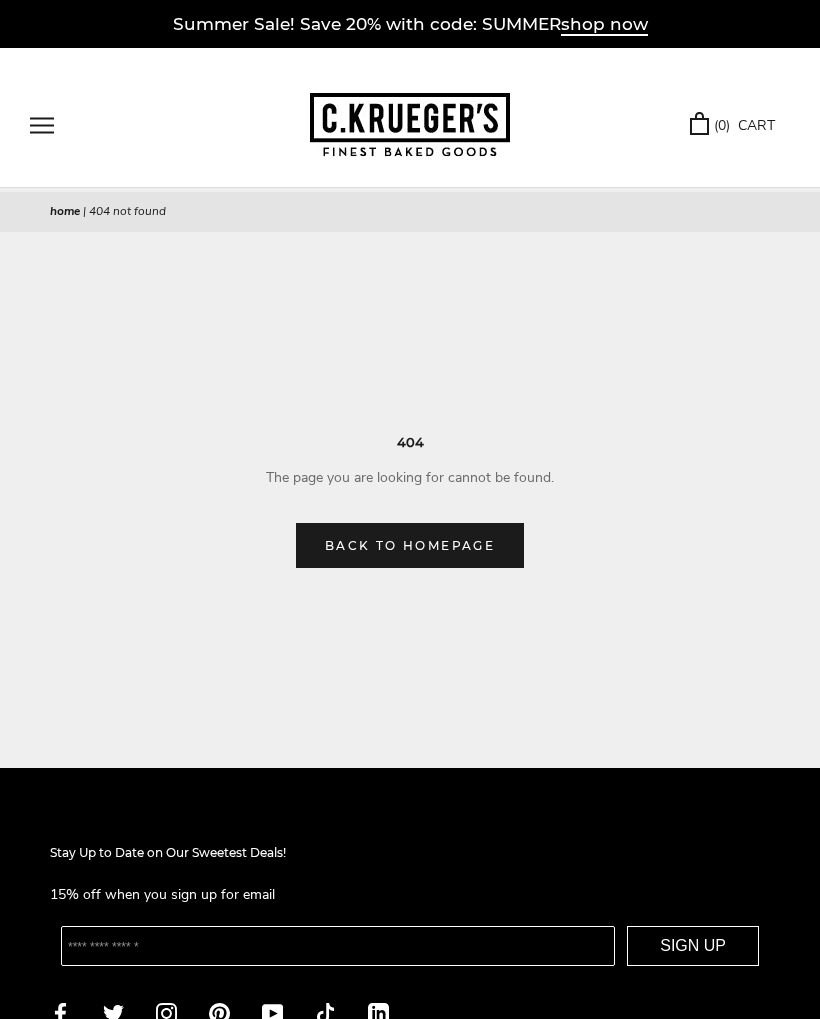 scroll, scrollTop: 0, scrollLeft: 0, axis: both 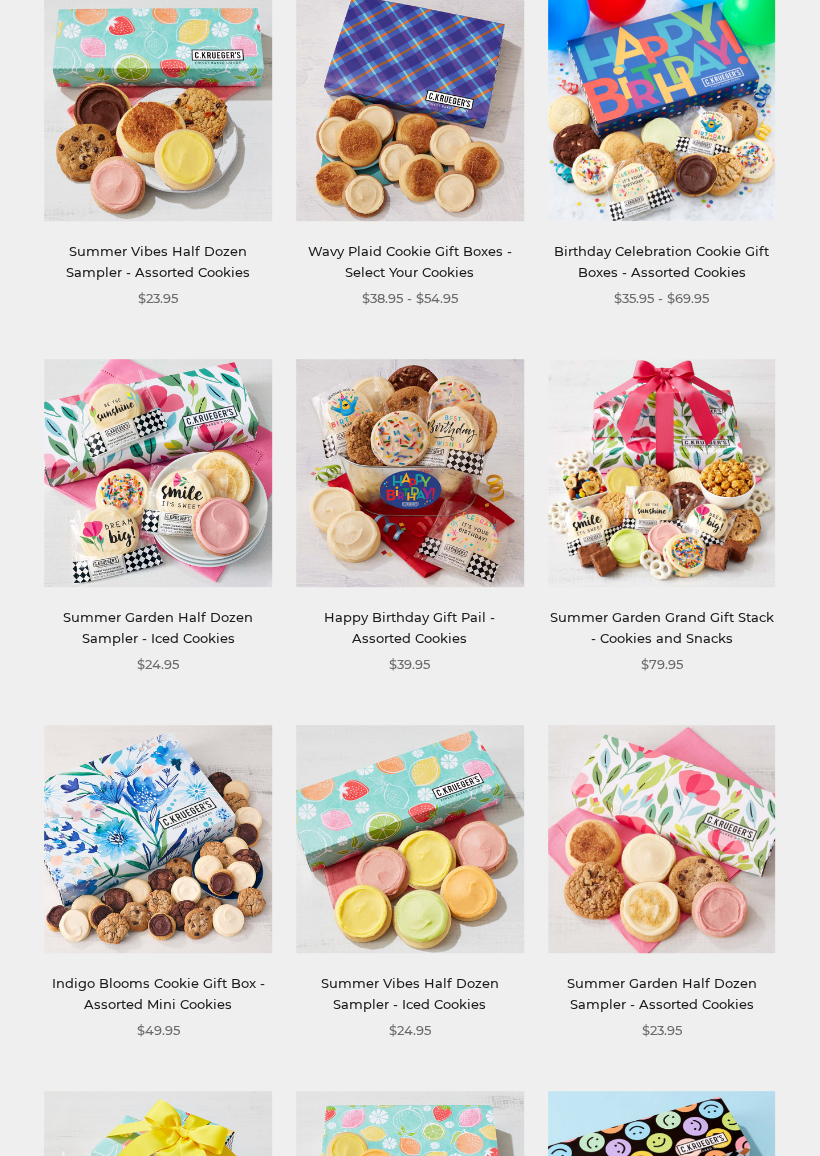 click at bounding box center (410, 473) 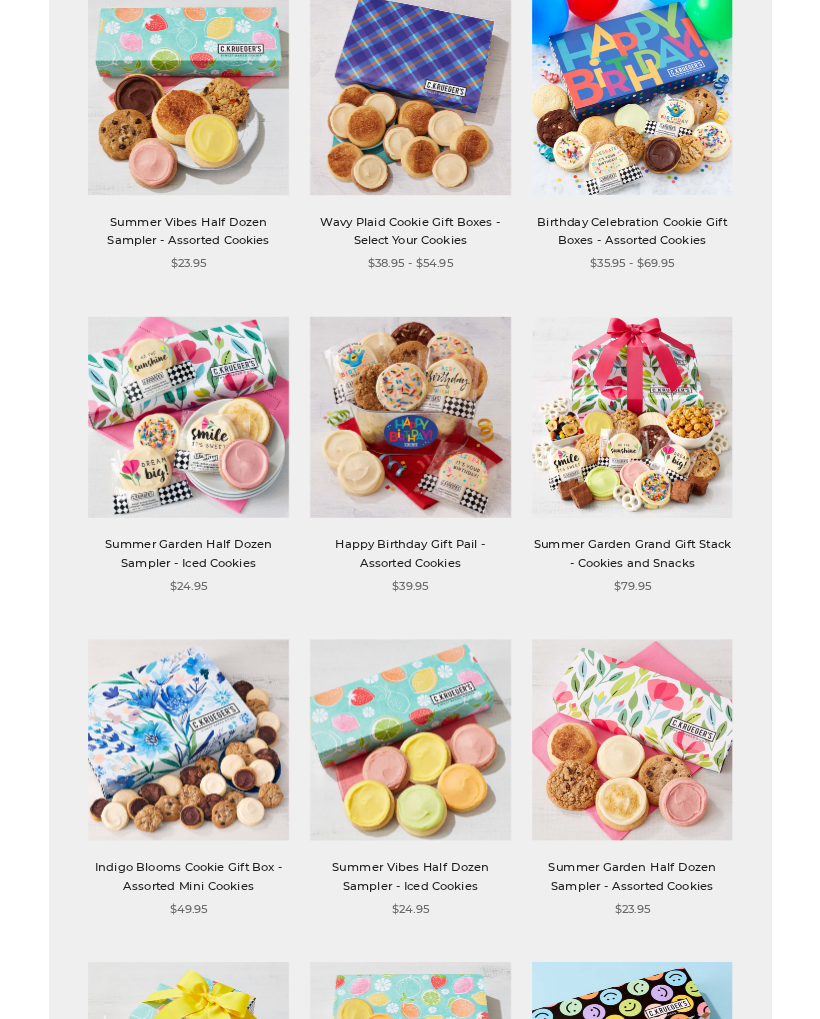 scroll, scrollTop: 1126, scrollLeft: 0, axis: vertical 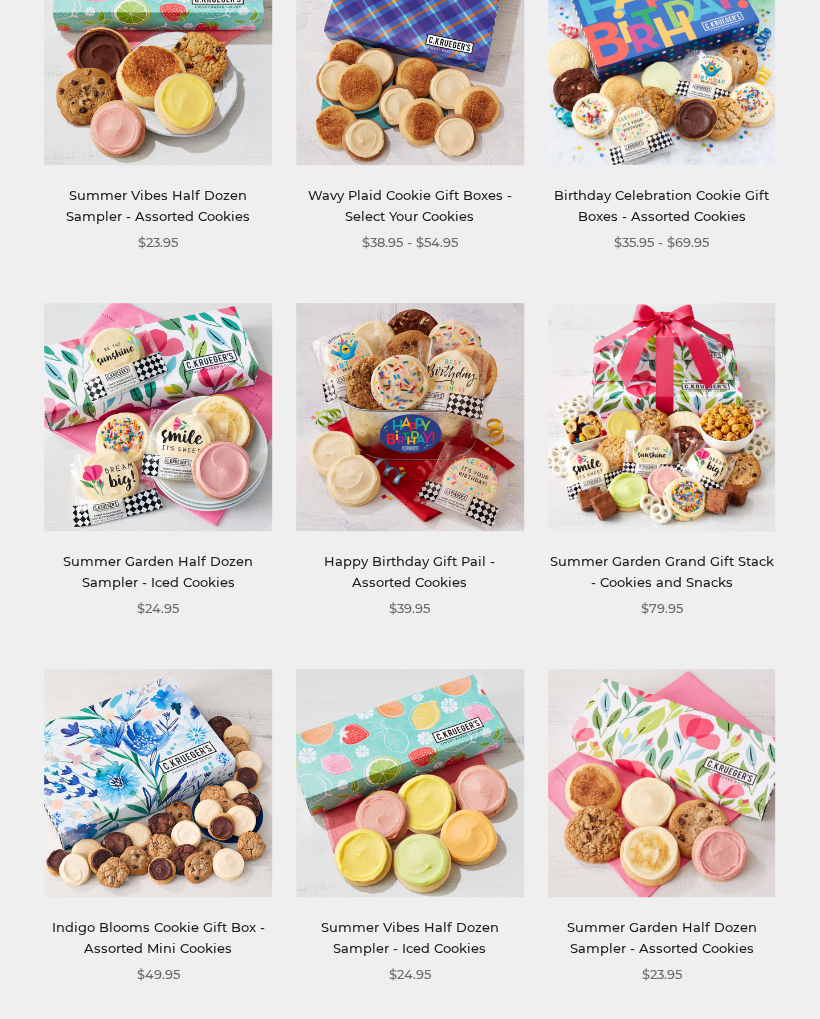 click at bounding box center [159, 783] 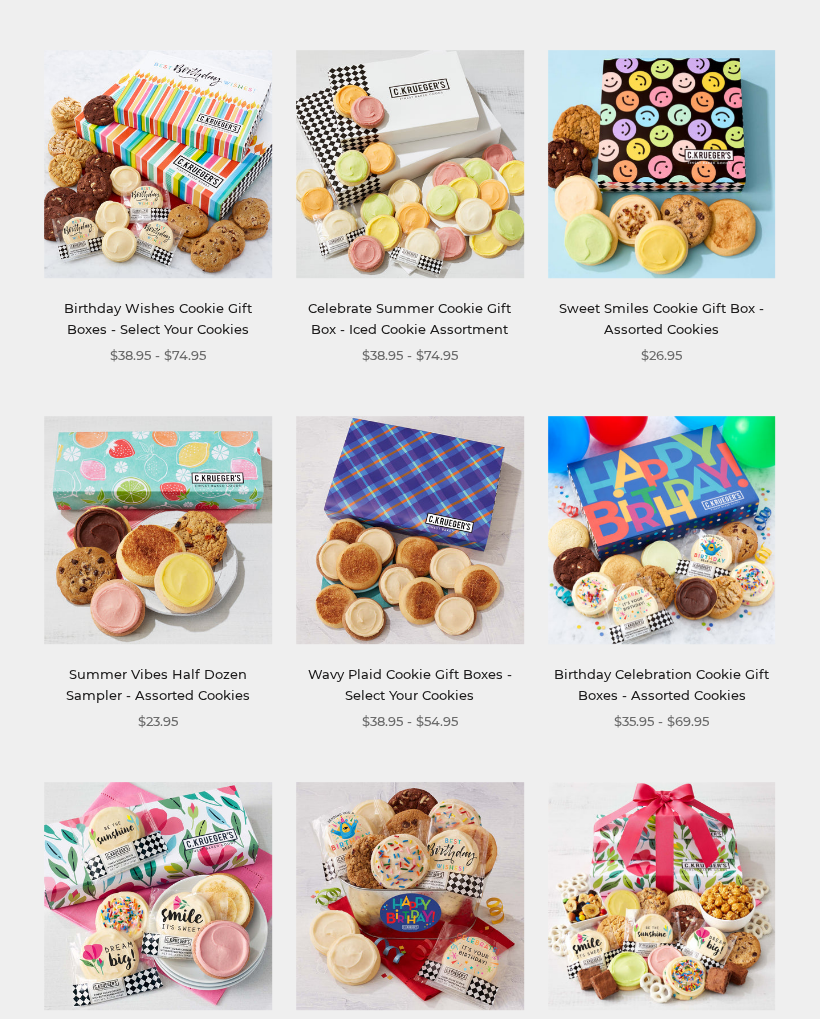 scroll, scrollTop: 647, scrollLeft: 0, axis: vertical 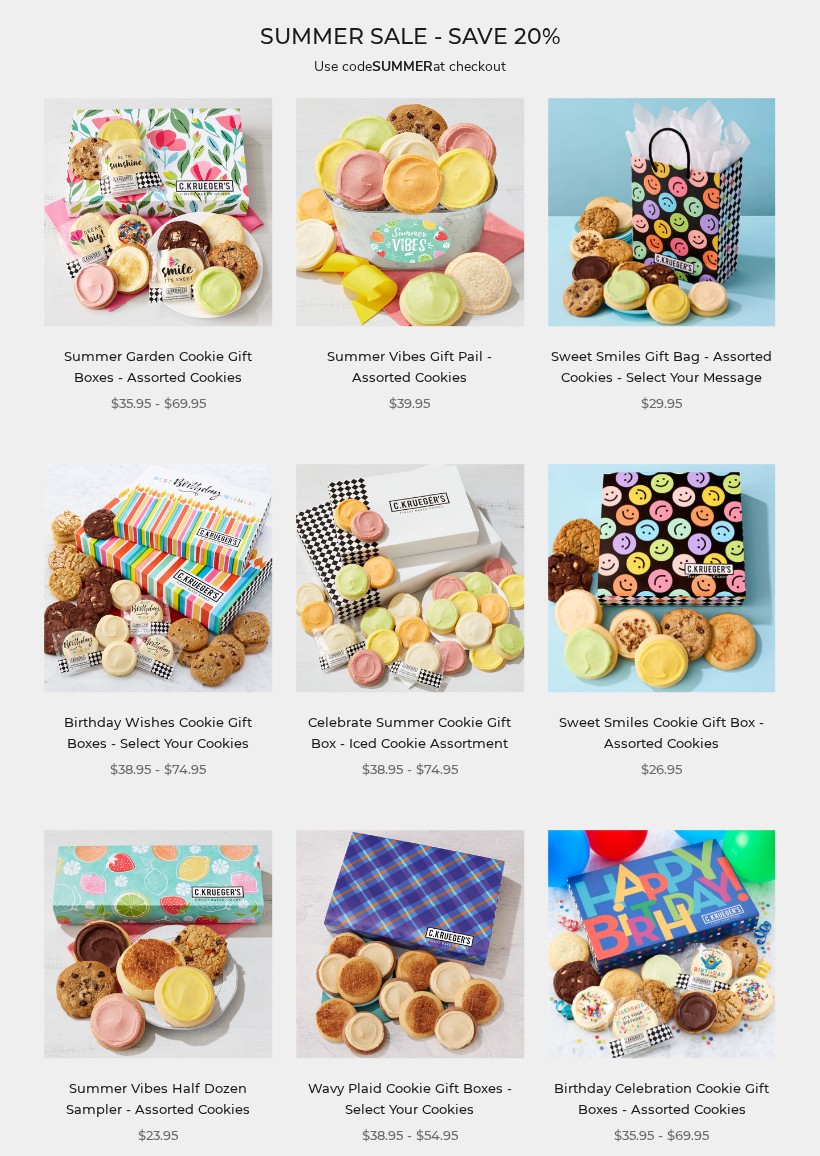 click on "Celebrate Summer Cookie Gift Box - Iced Cookie Assortment" at bounding box center [409, 732] 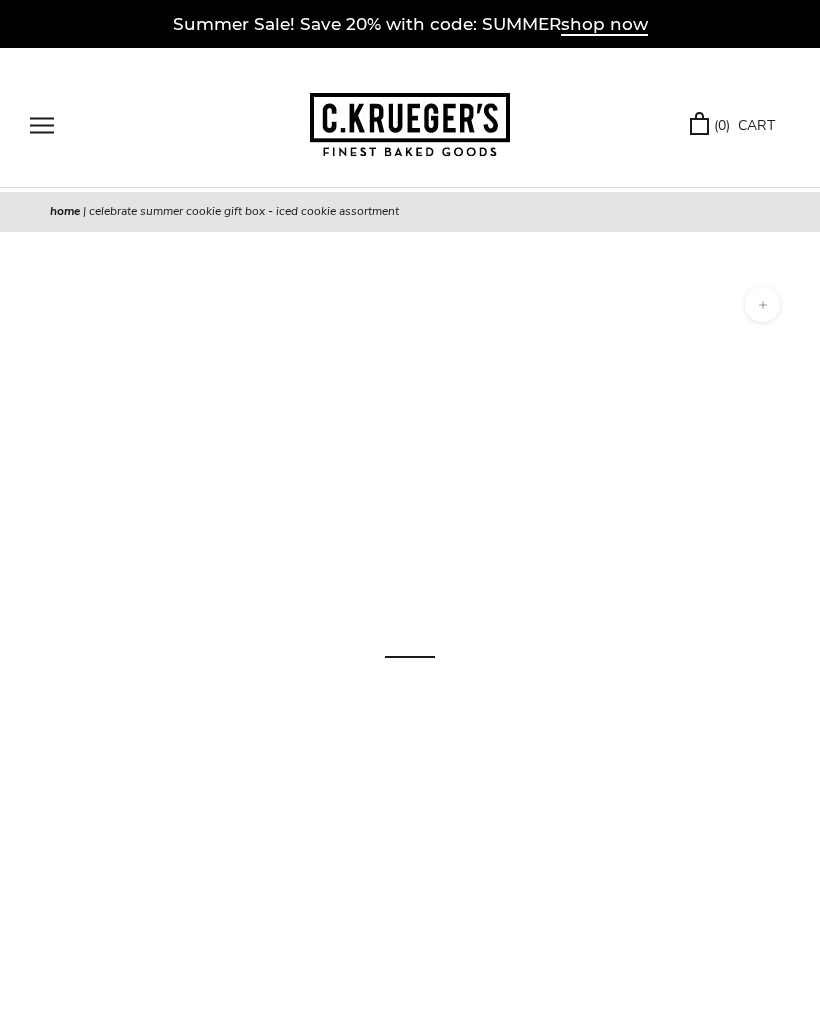 scroll, scrollTop: 0, scrollLeft: 0, axis: both 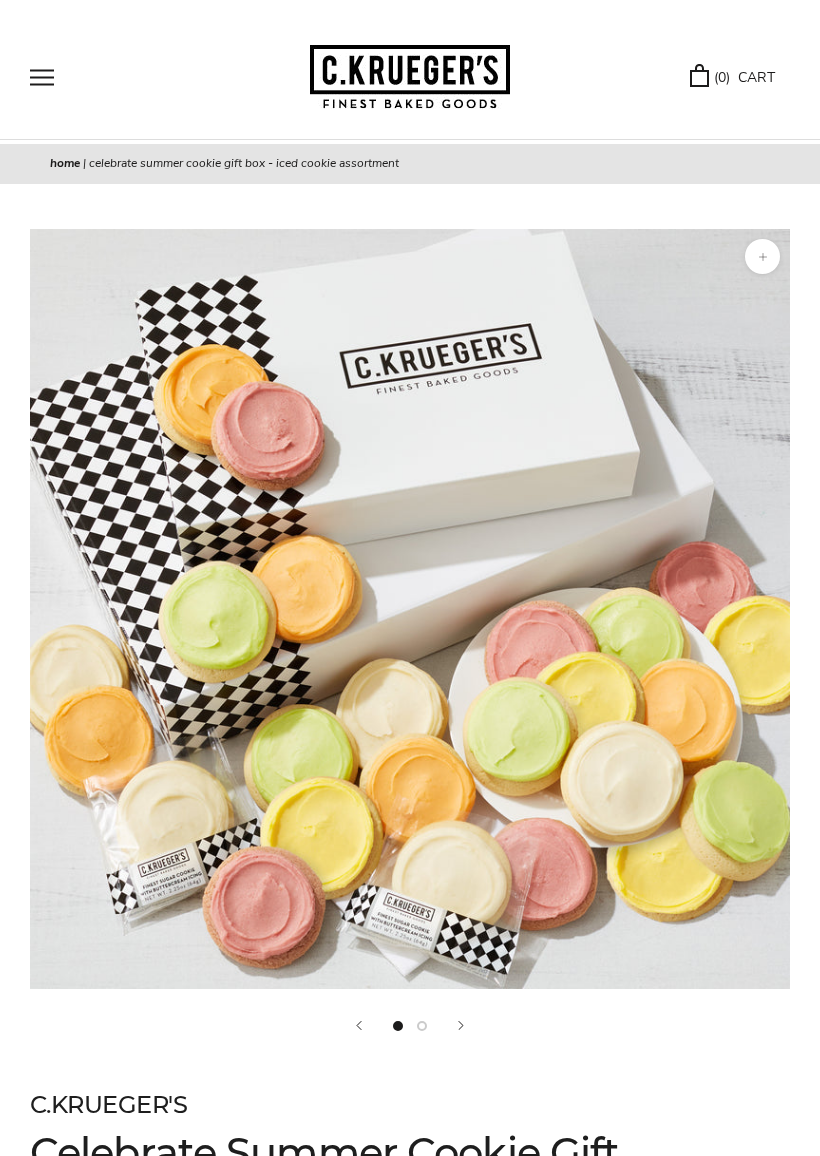 click at bounding box center (42, 77) 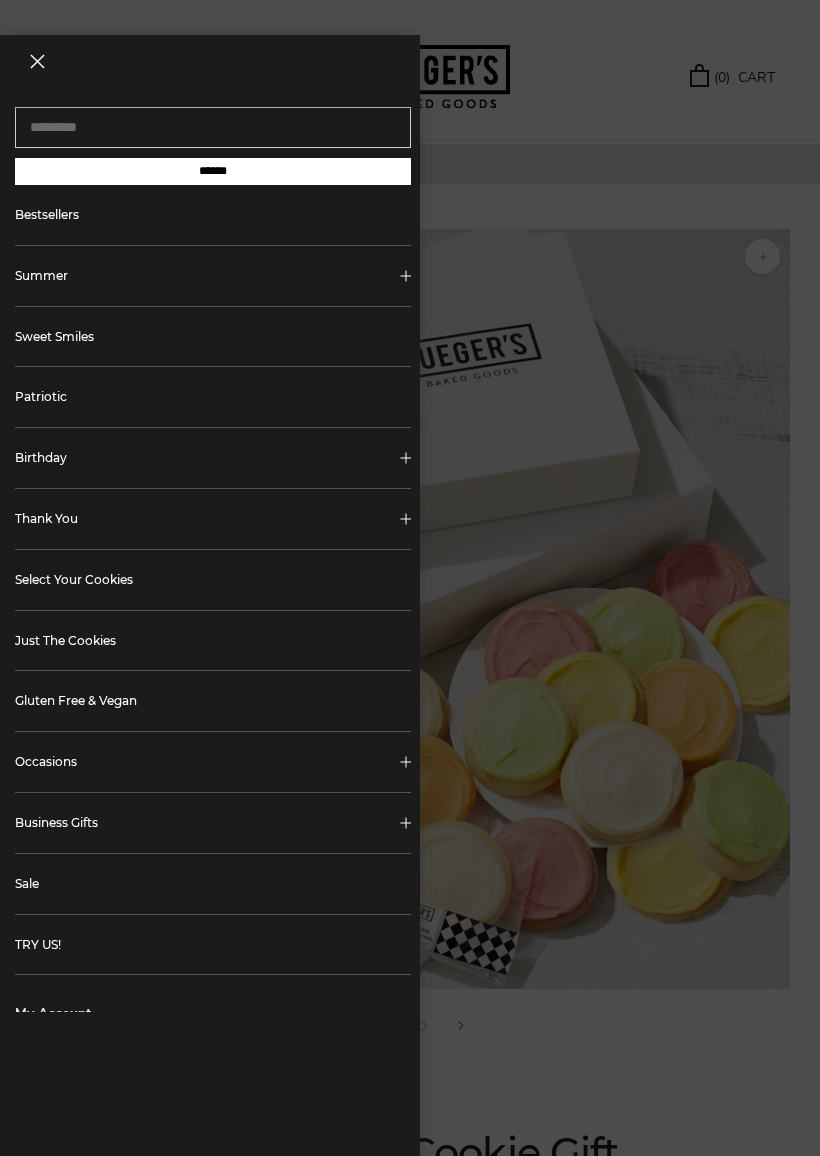 click at bounding box center (410, 578) 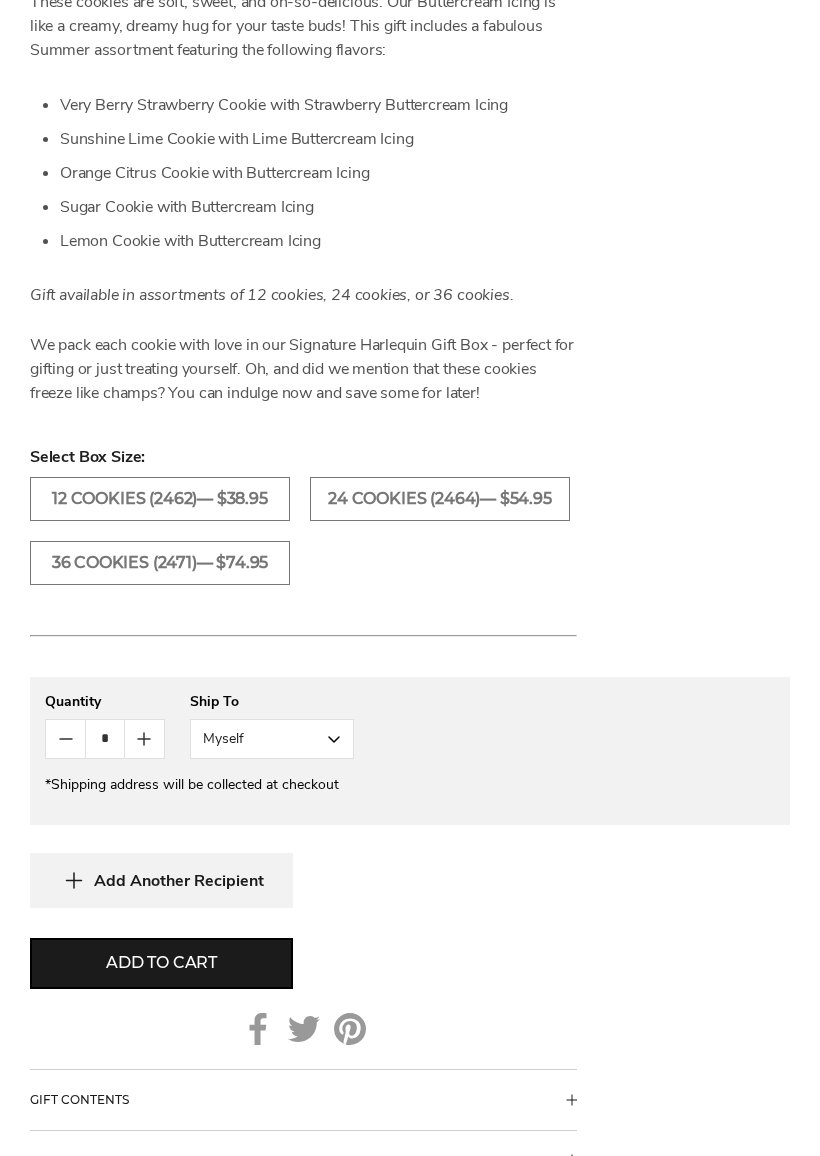 scroll, scrollTop: 1437, scrollLeft: 0, axis: vertical 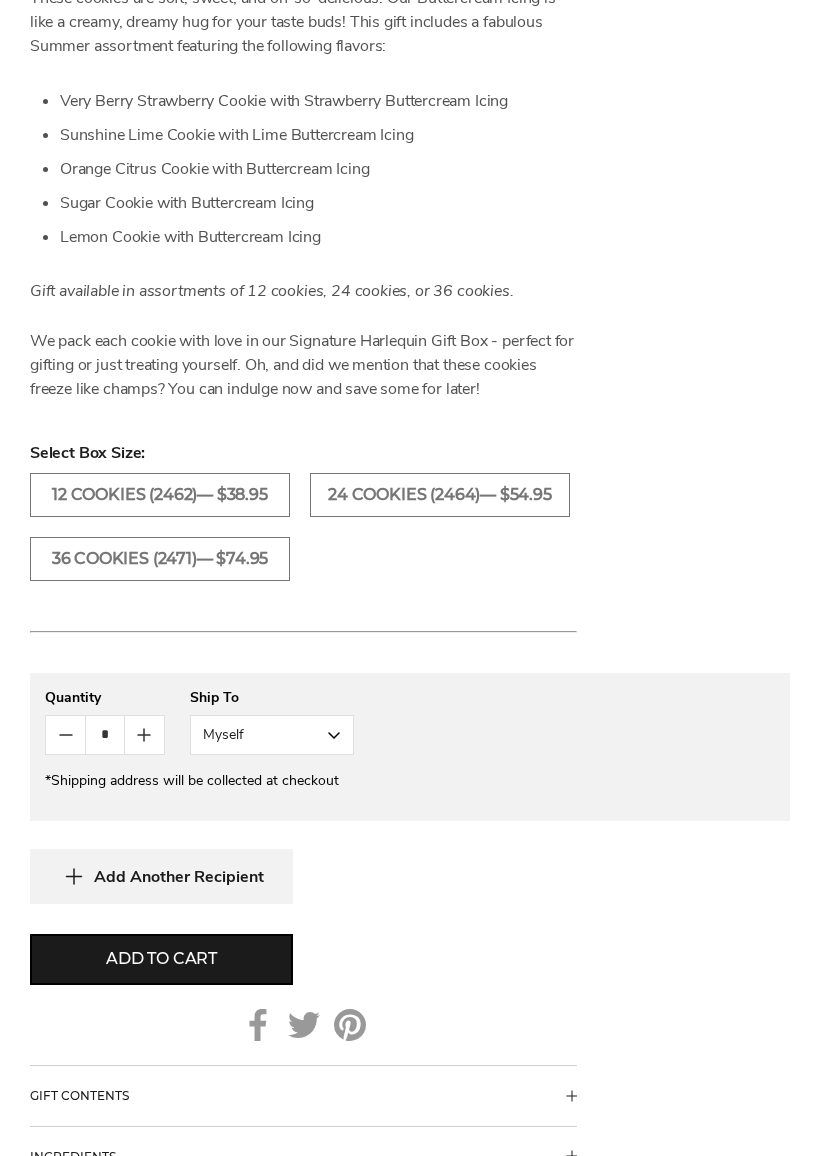 click on "36 Cookies (2471)— $74.95" at bounding box center [160, 559] 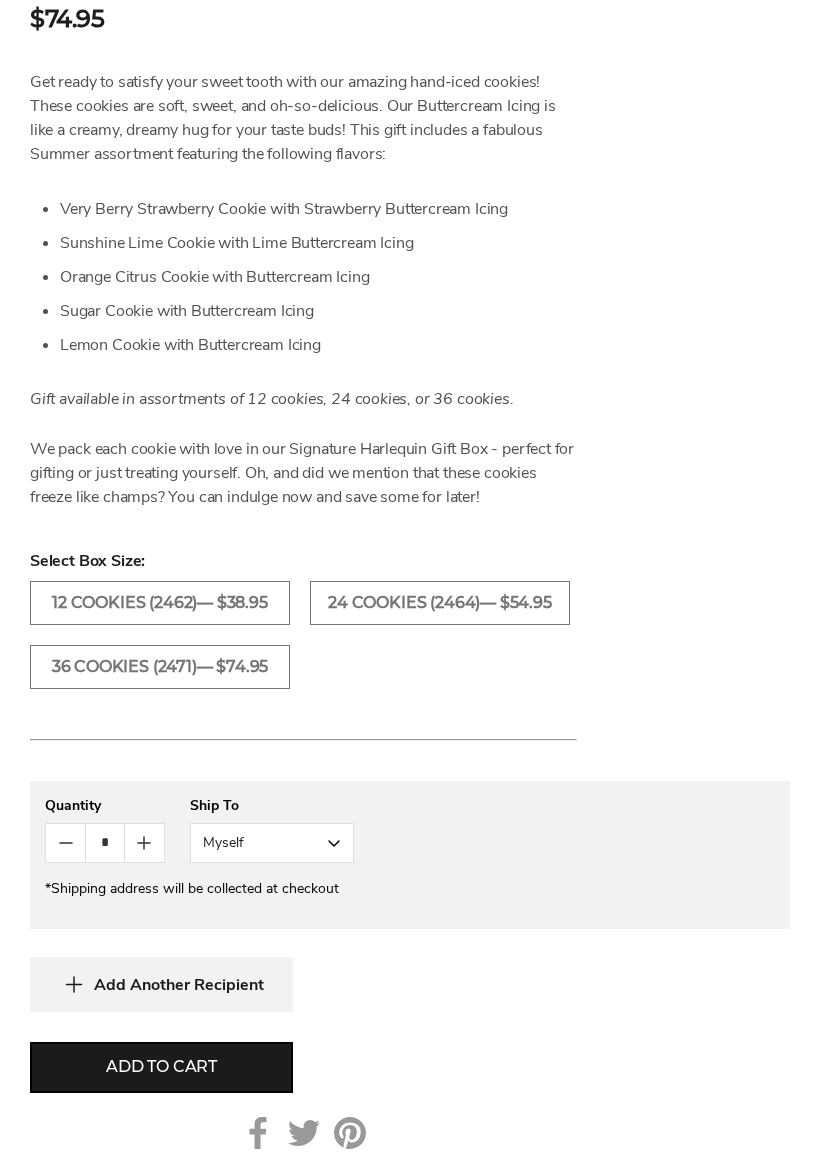 click on "36 Cookies (2471)— $74.95" at bounding box center (160, 667) 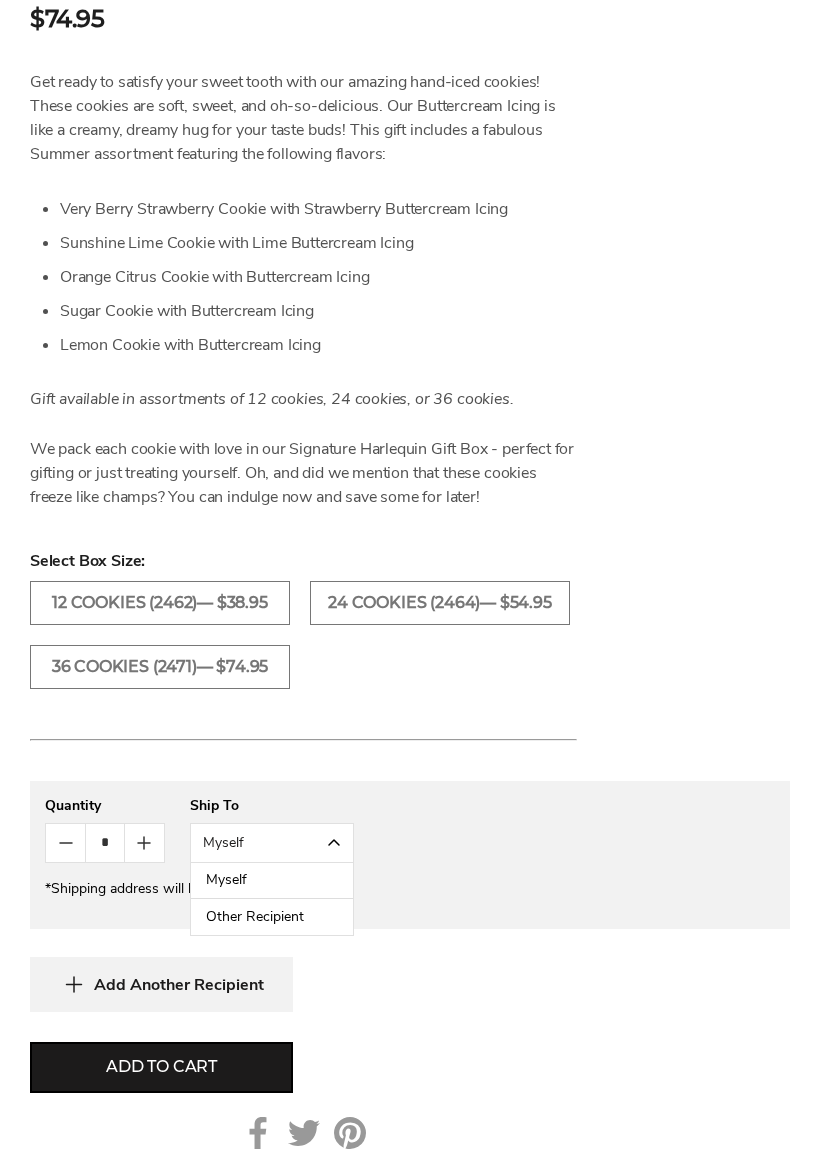 click on "Other Recipient" at bounding box center [272, 917] 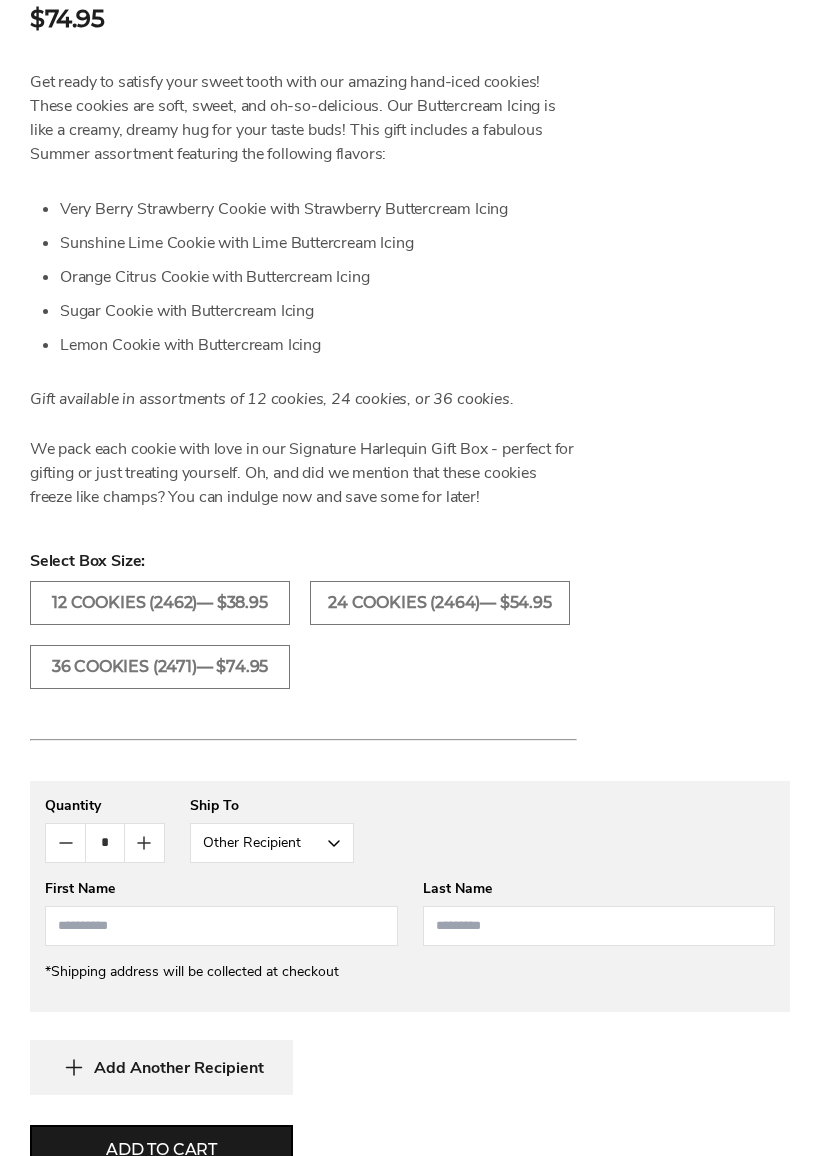 click at bounding box center [221, 926] 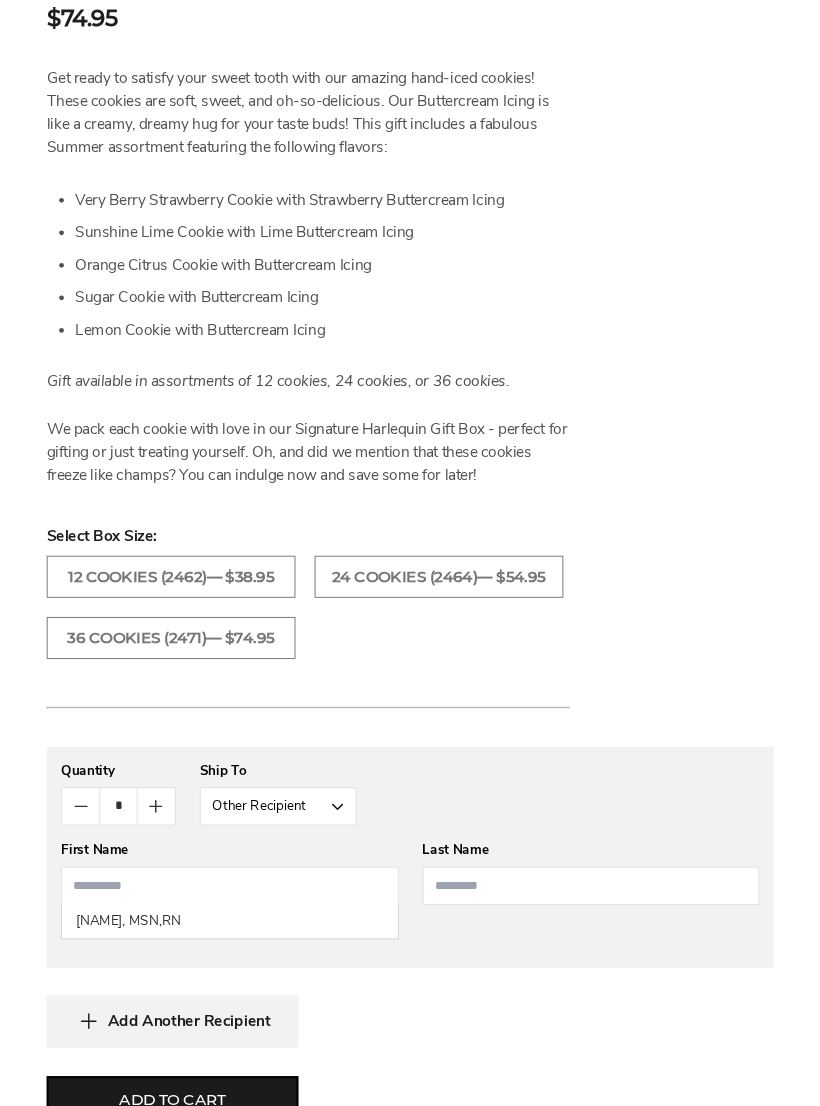 scroll, scrollTop: 1557, scrollLeft: 0, axis: vertical 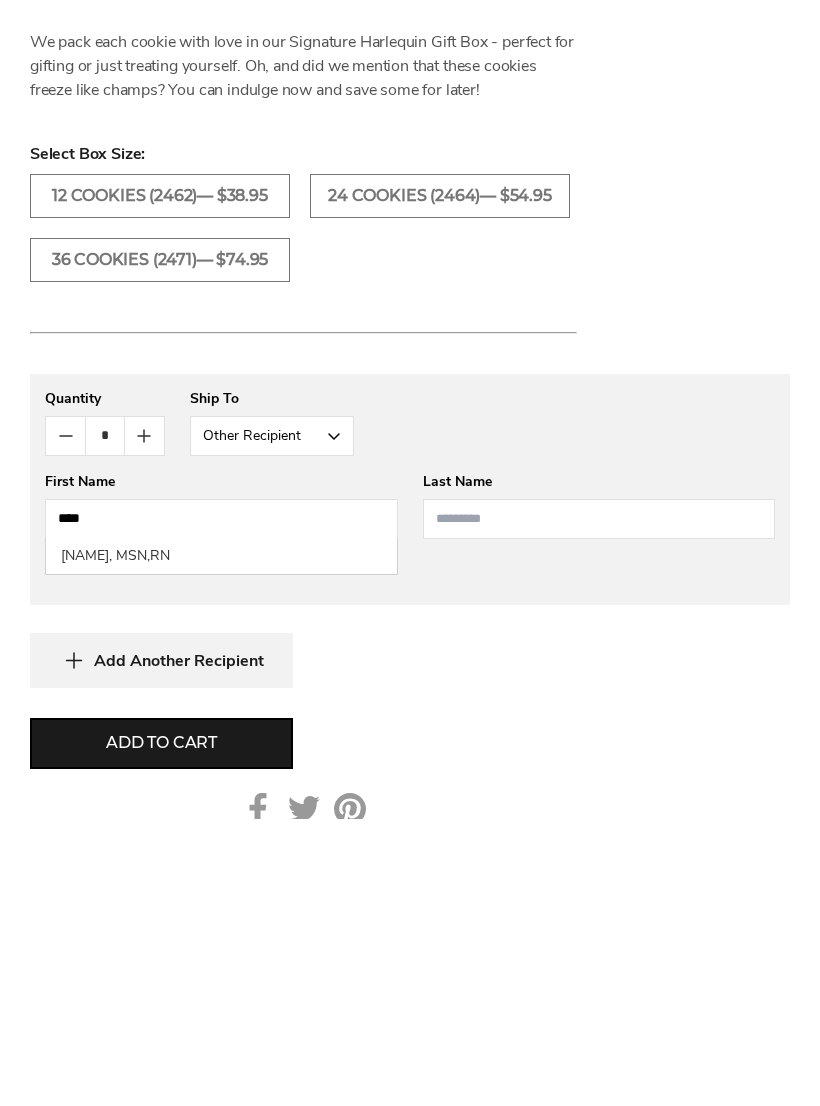 click on "**********" at bounding box center (410, 709) 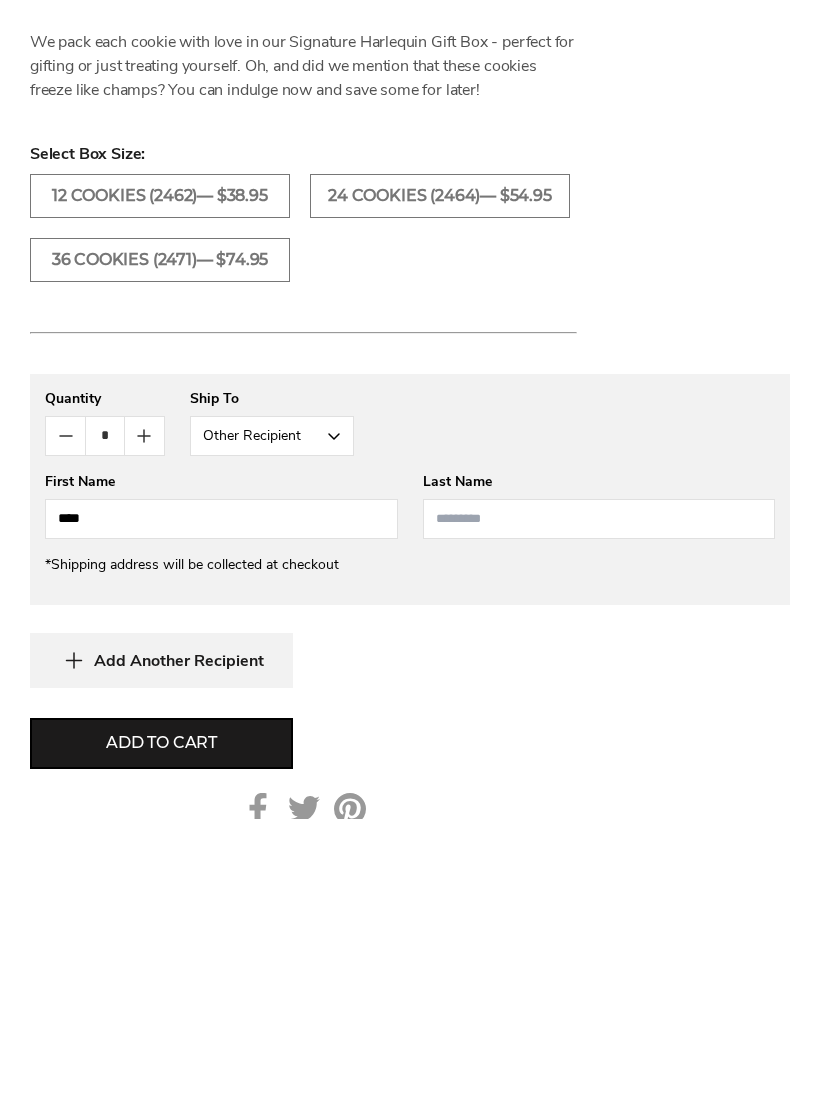 scroll, scrollTop: 1844, scrollLeft: 0, axis: vertical 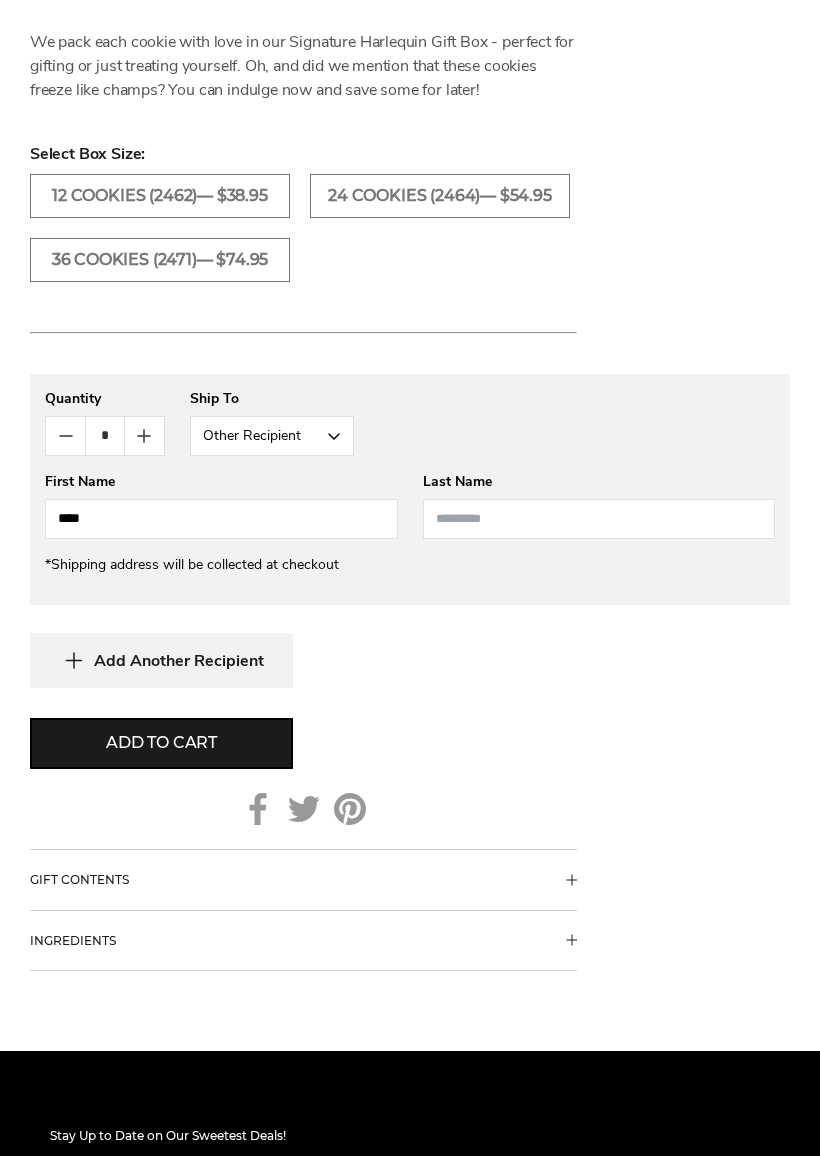 click on "****" at bounding box center (221, 519) 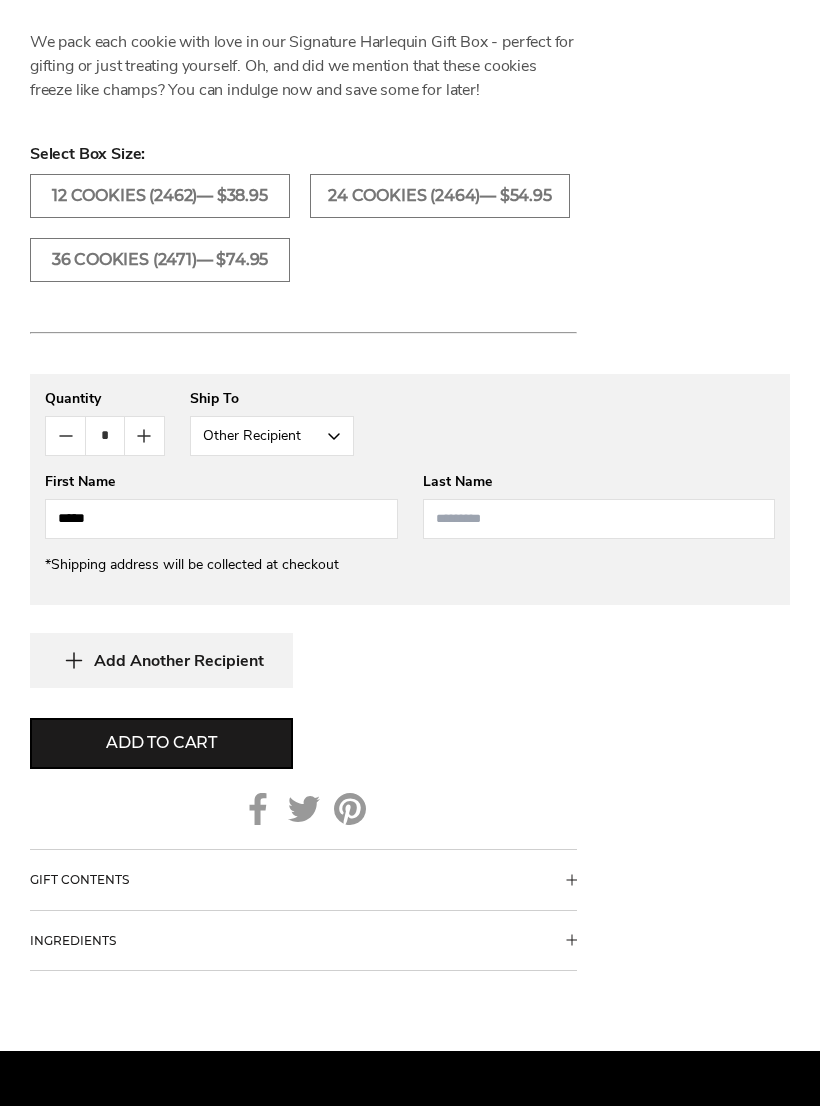 type on "*****" 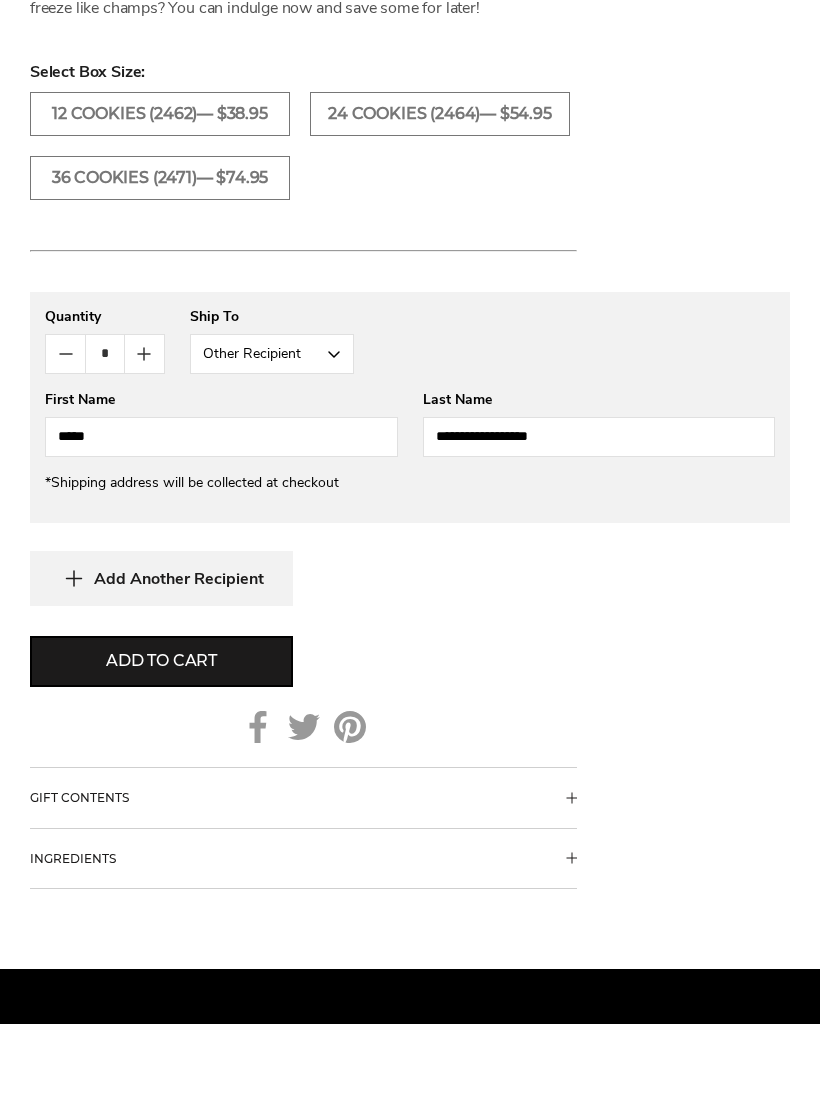 type on "**********" 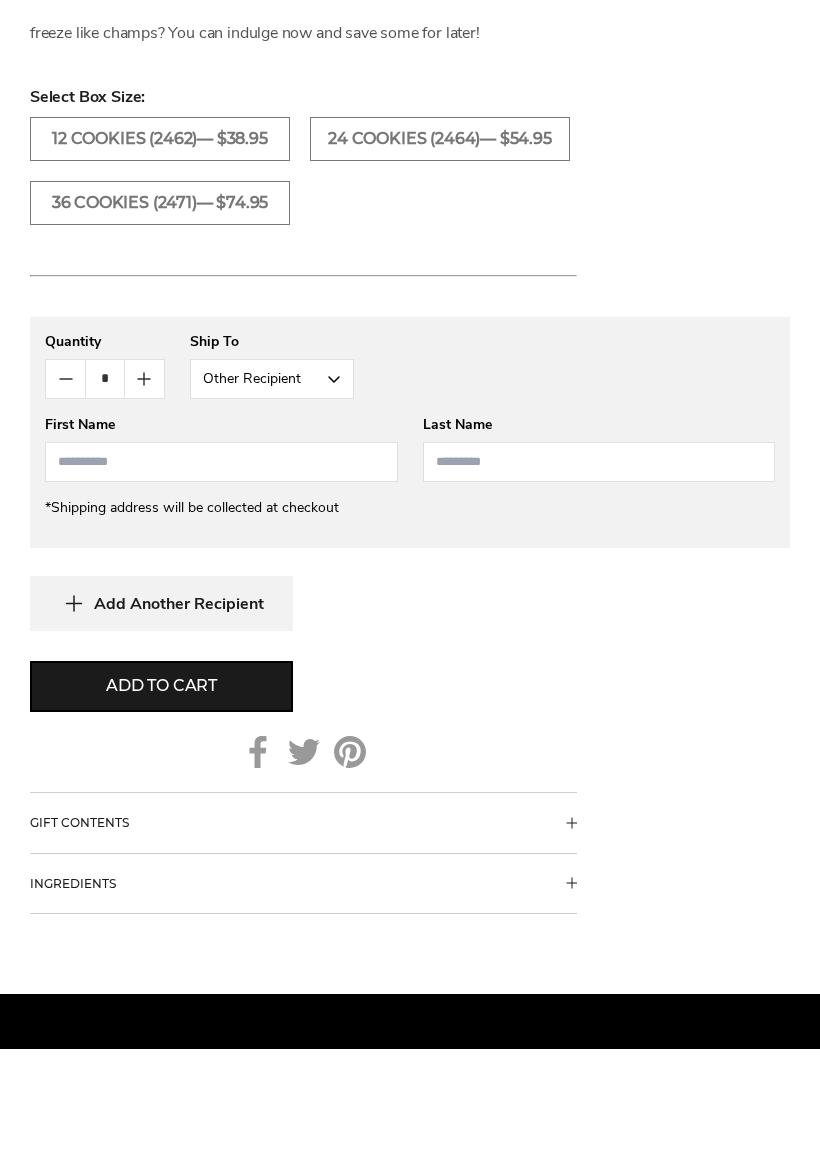 scroll, scrollTop: 1926, scrollLeft: 0, axis: vertical 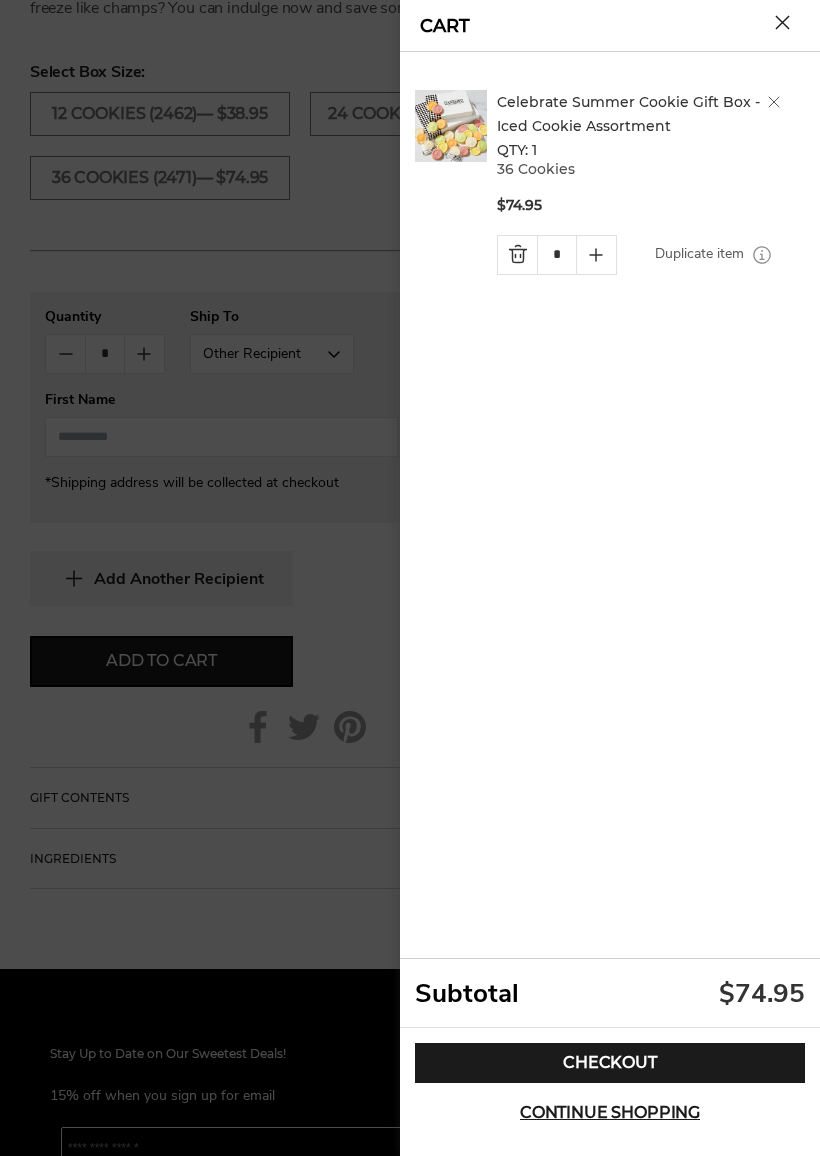click on "Checkout" at bounding box center [610, 1063] 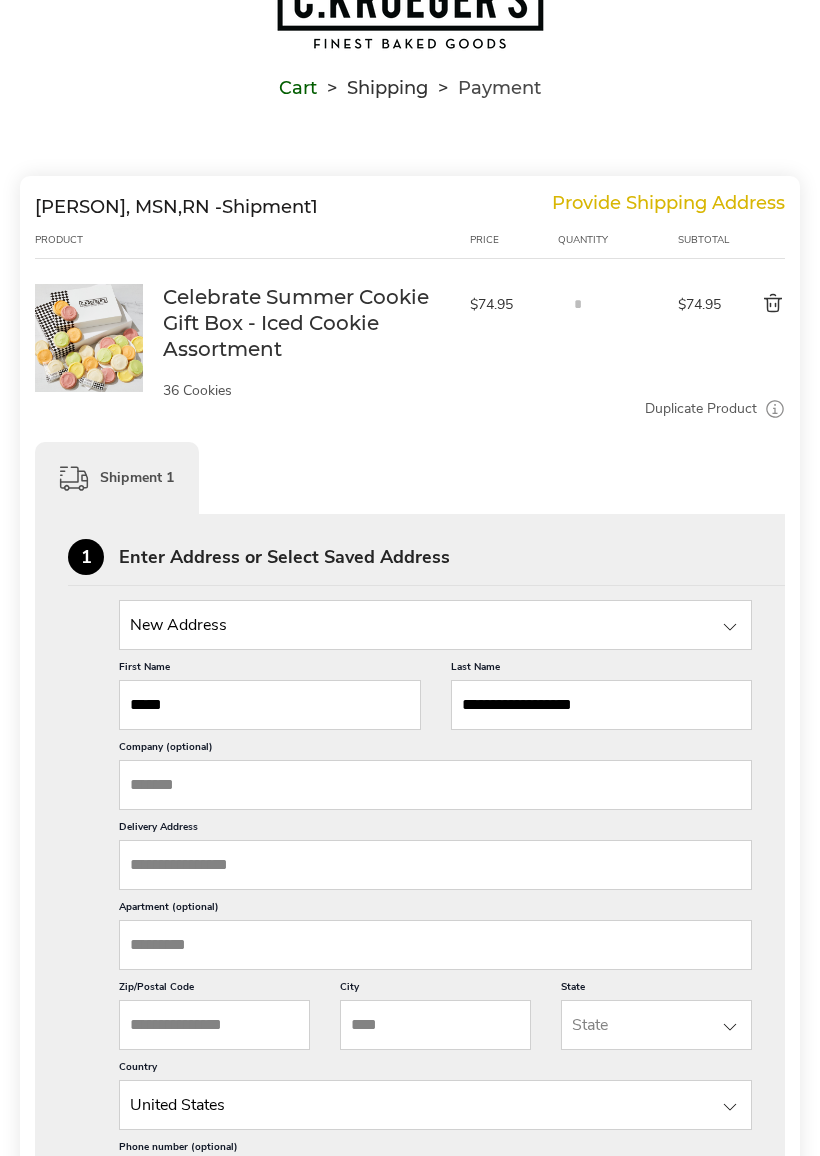 scroll, scrollTop: 191, scrollLeft: 0, axis: vertical 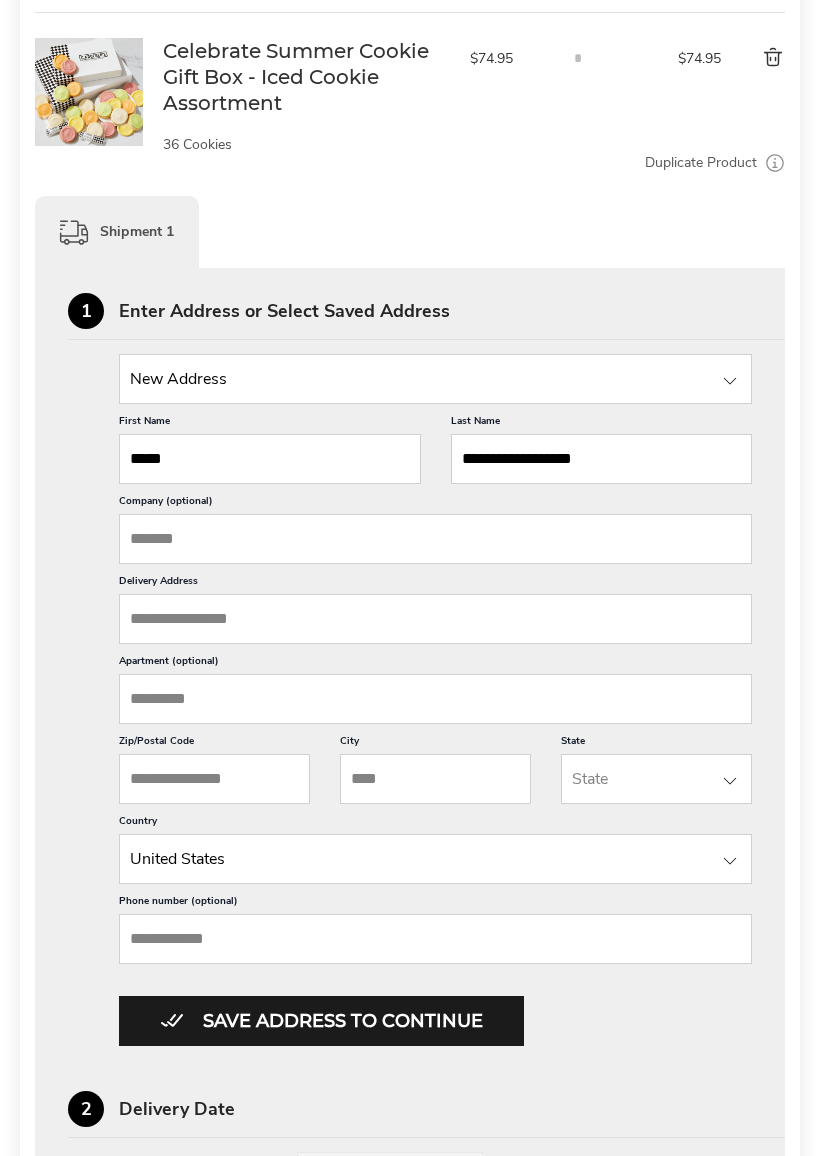 click on "Company (optional)" at bounding box center (435, 540) 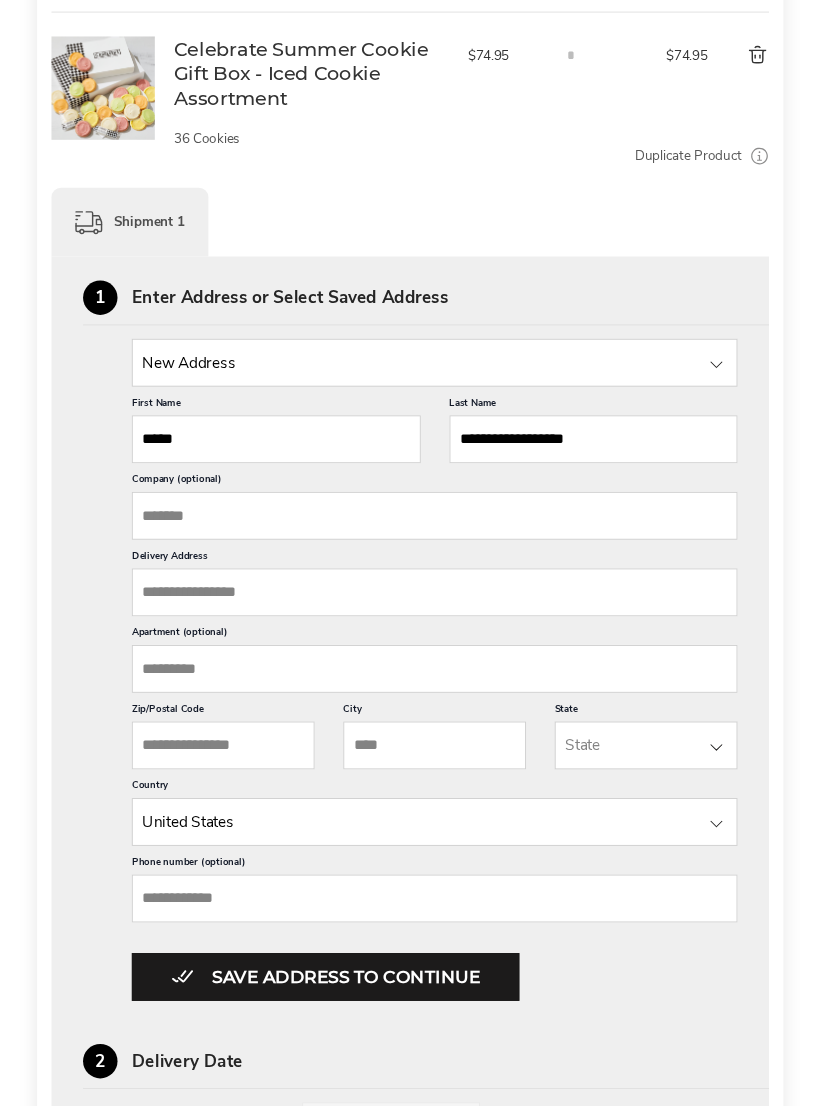 scroll, scrollTop: 343, scrollLeft: 0, axis: vertical 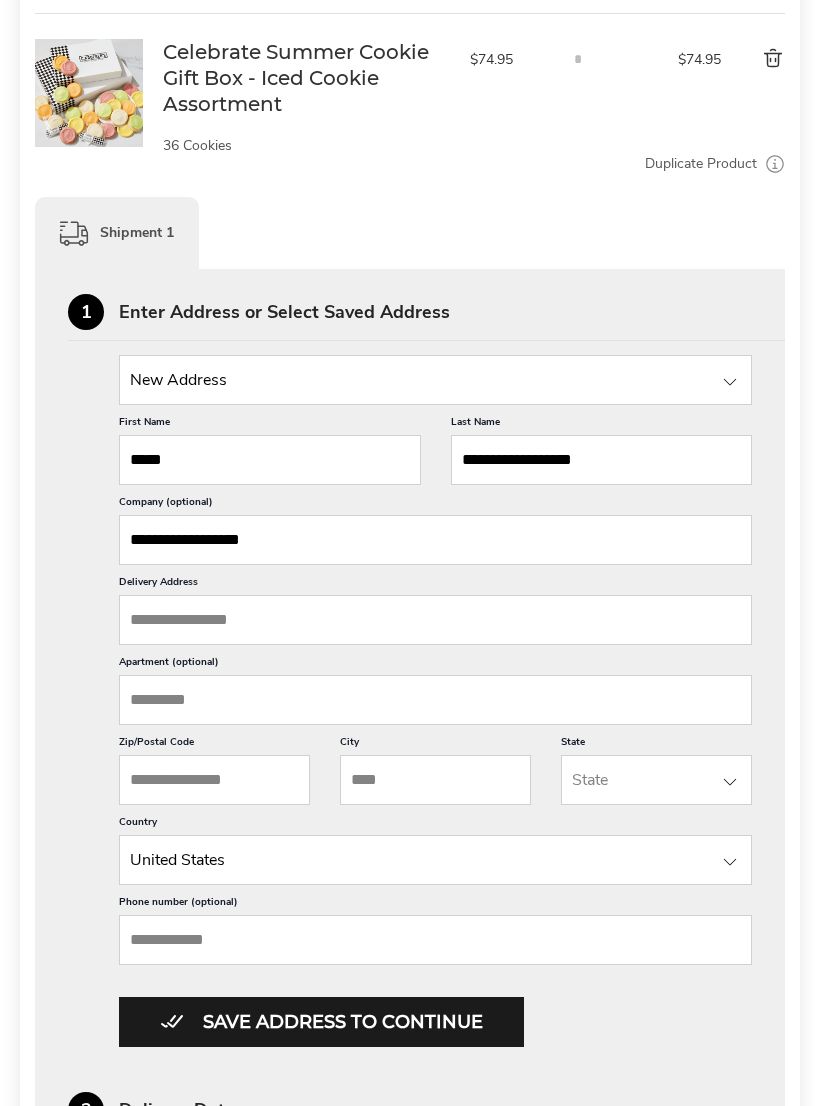 type on "**********" 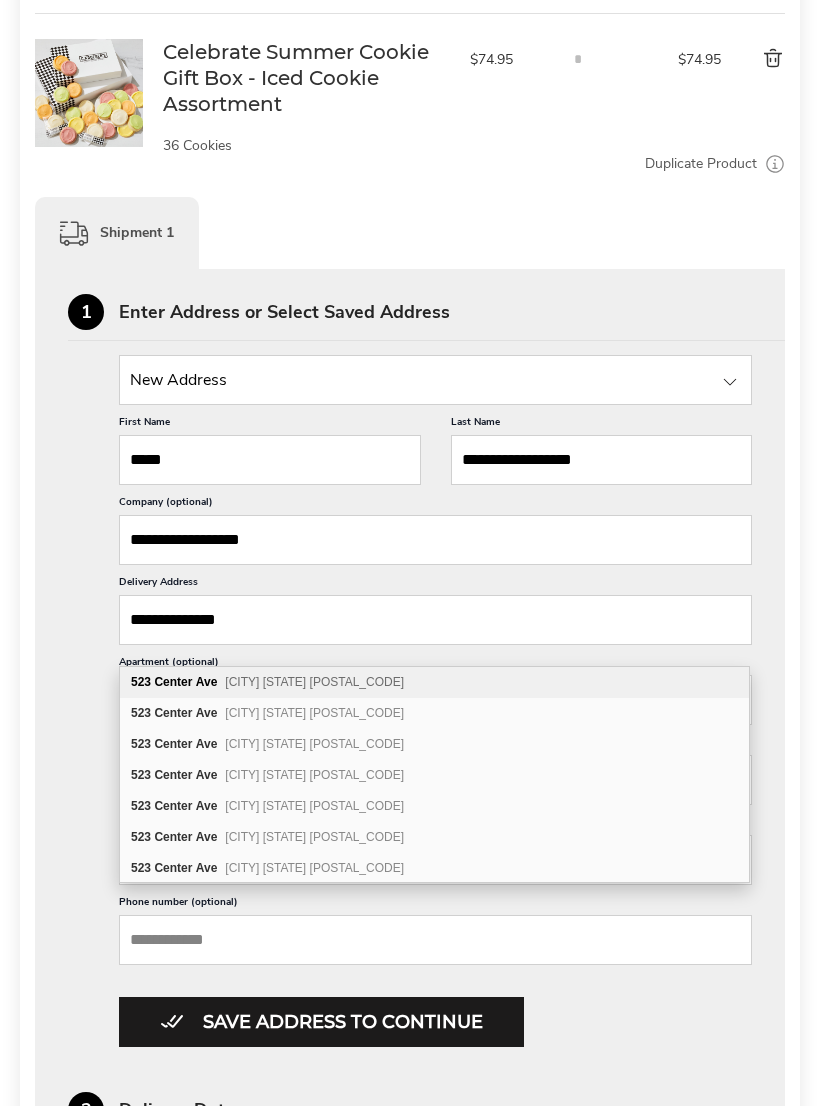click on "**********" at bounding box center [435, 620] 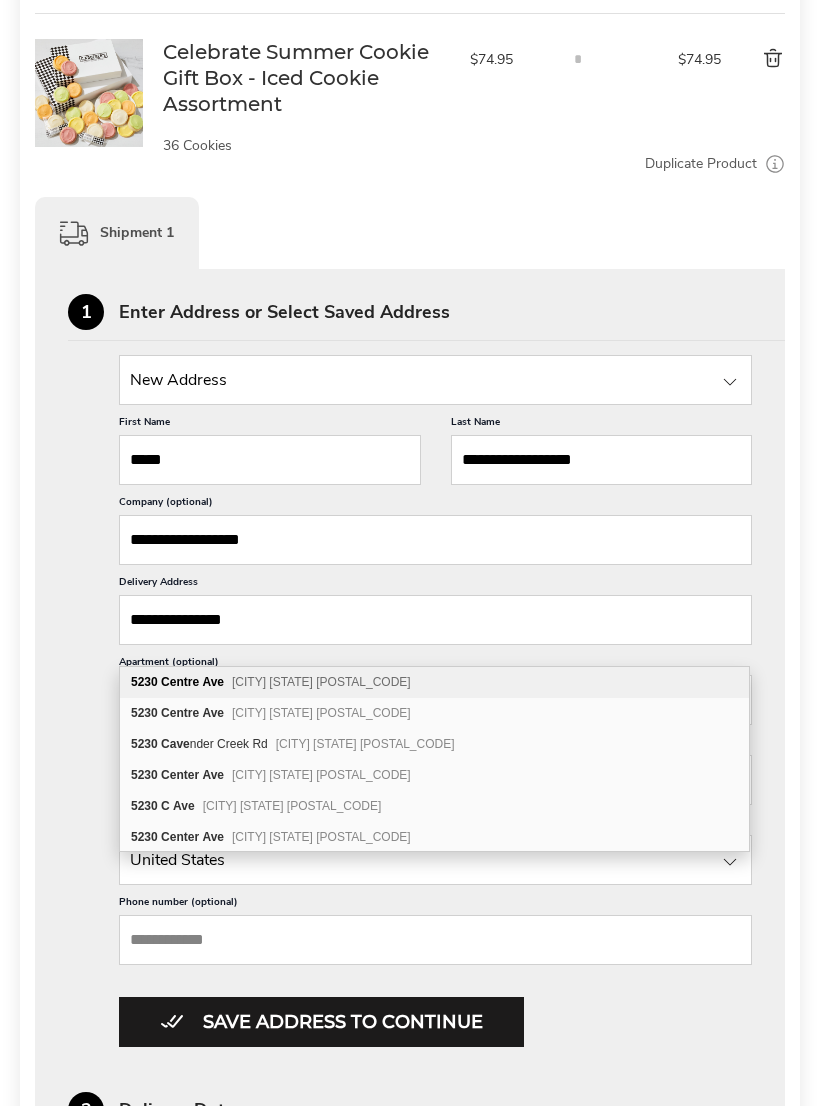 type on "**********" 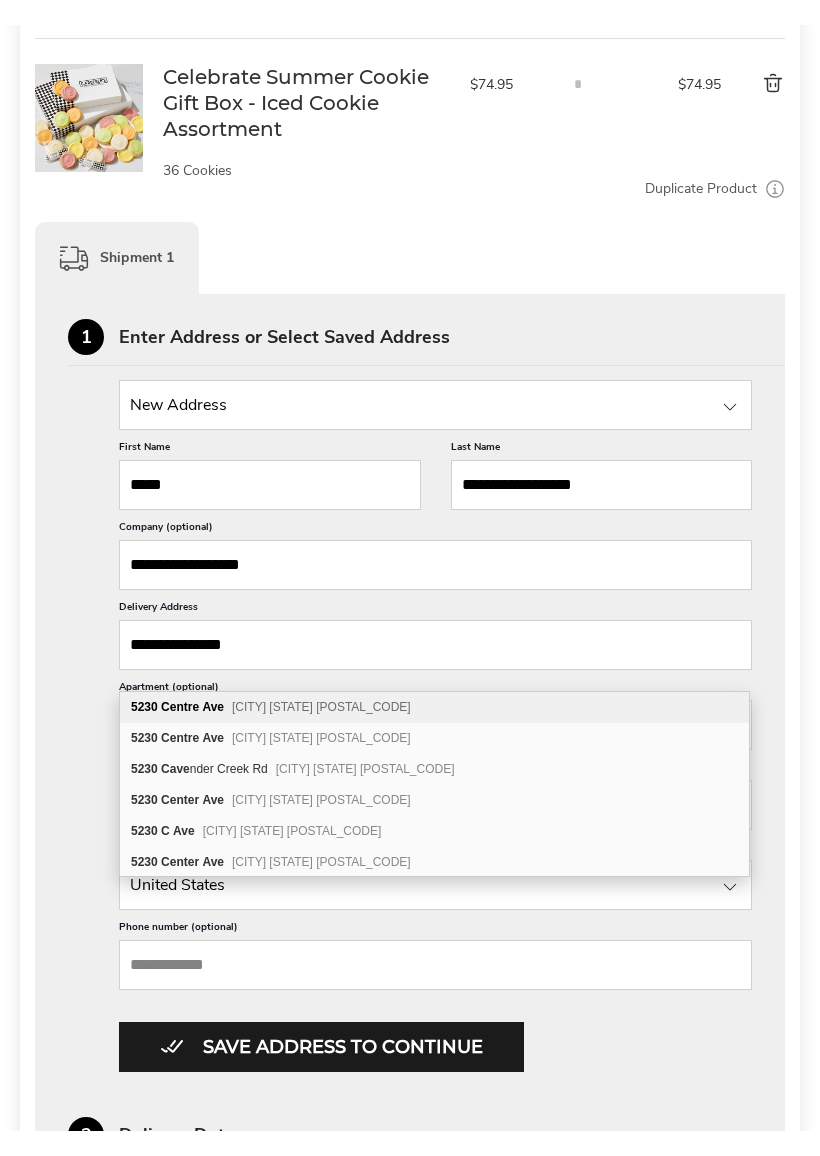 scroll, scrollTop: 344, scrollLeft: 0, axis: vertical 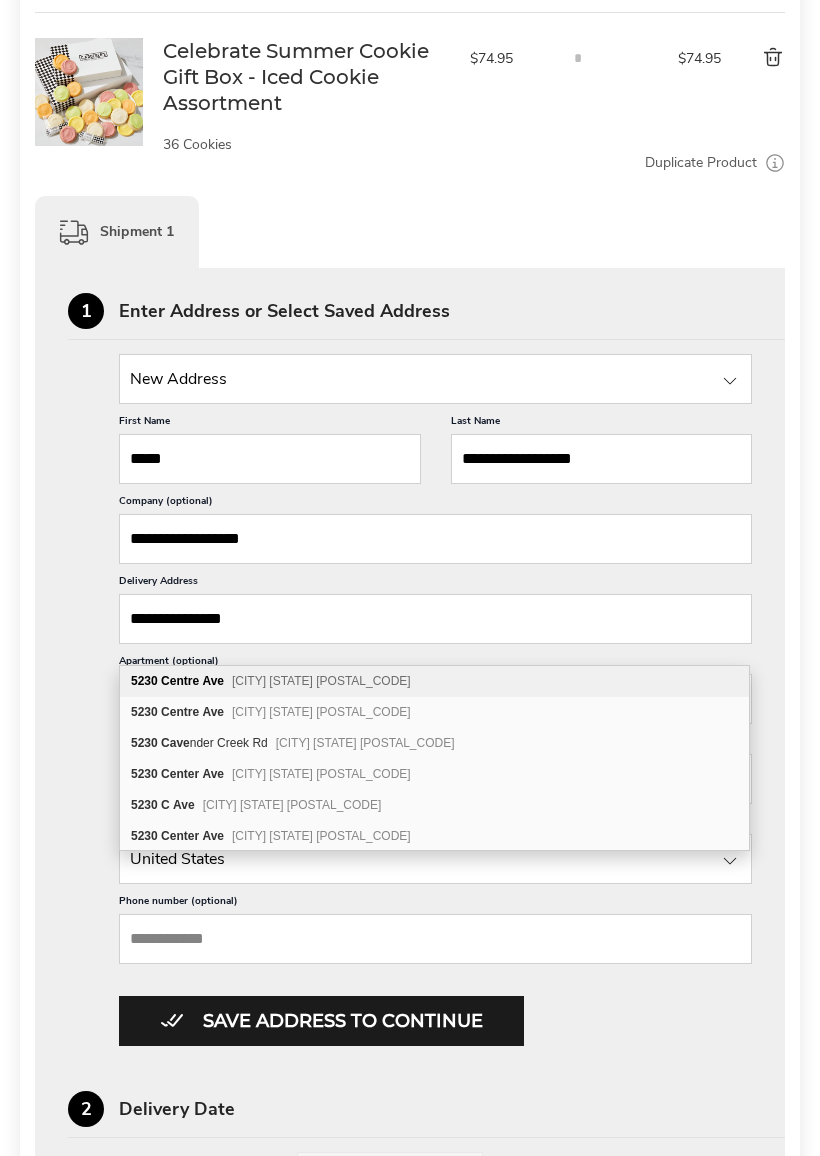 type on "**********" 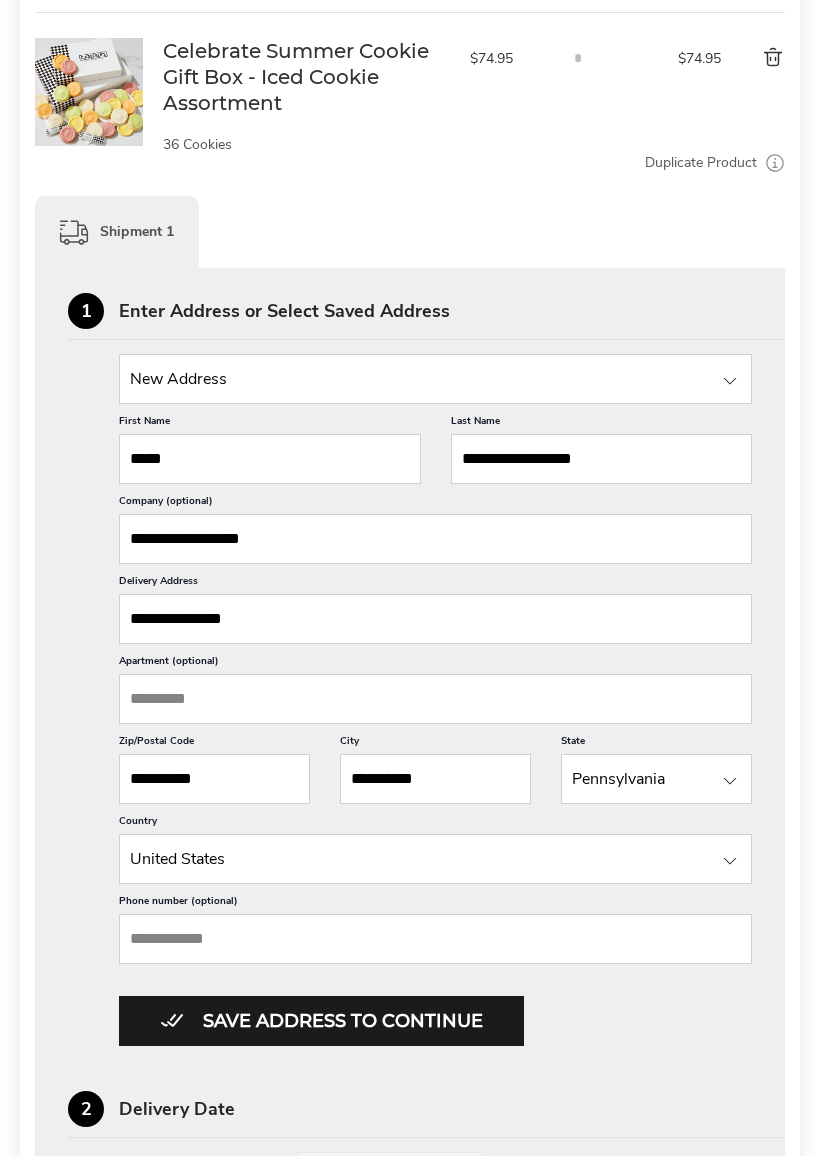 click on "Apartment (optional)" at bounding box center [435, 699] 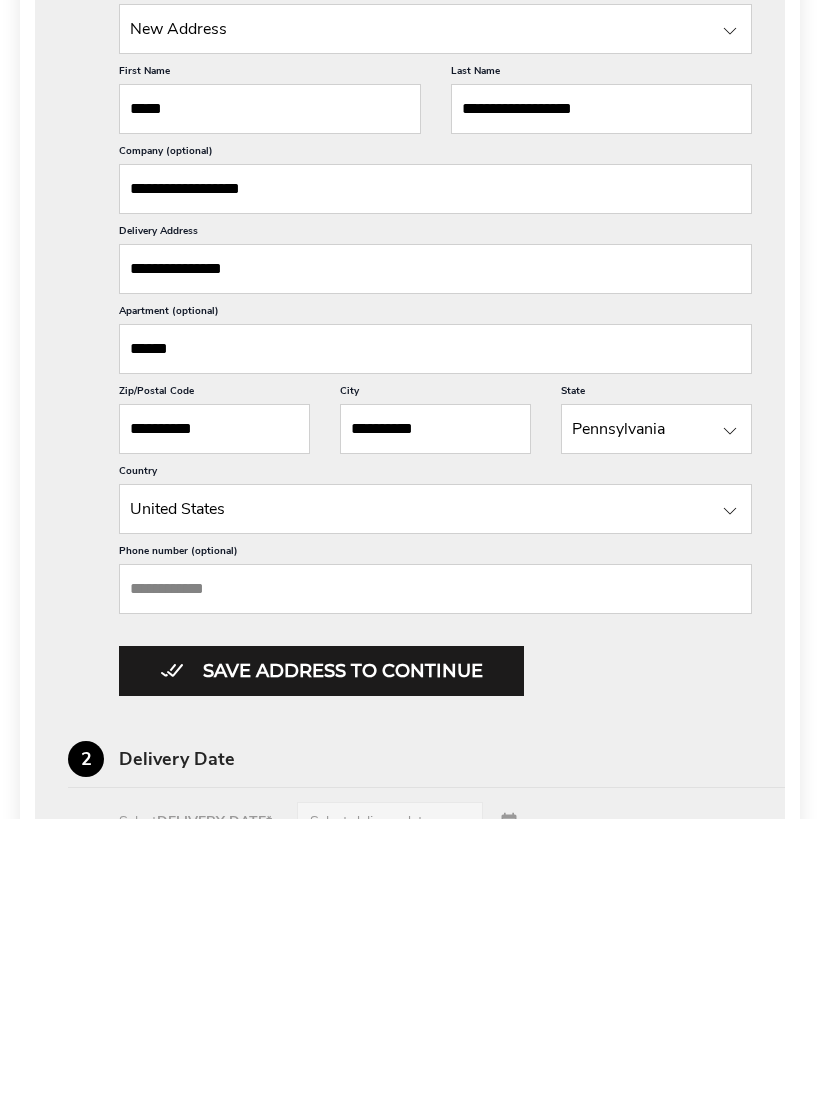 scroll, scrollTop: 408, scrollLeft: 0, axis: vertical 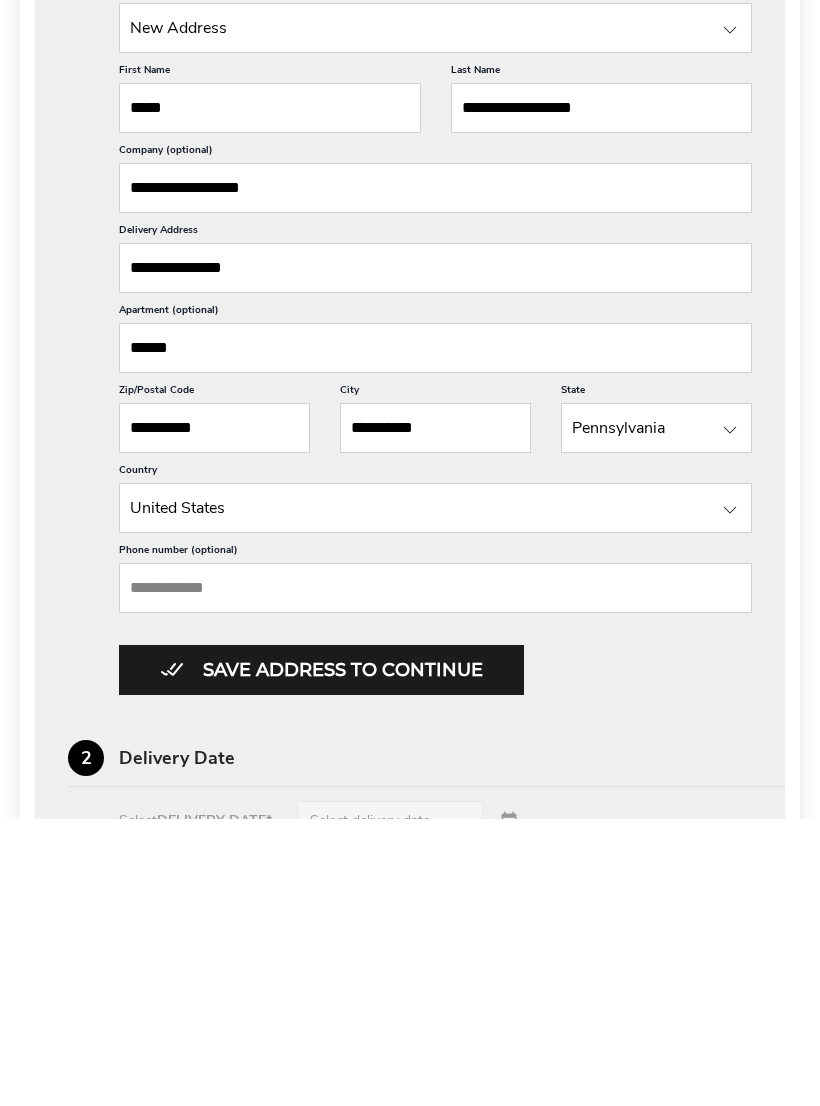 type on "******" 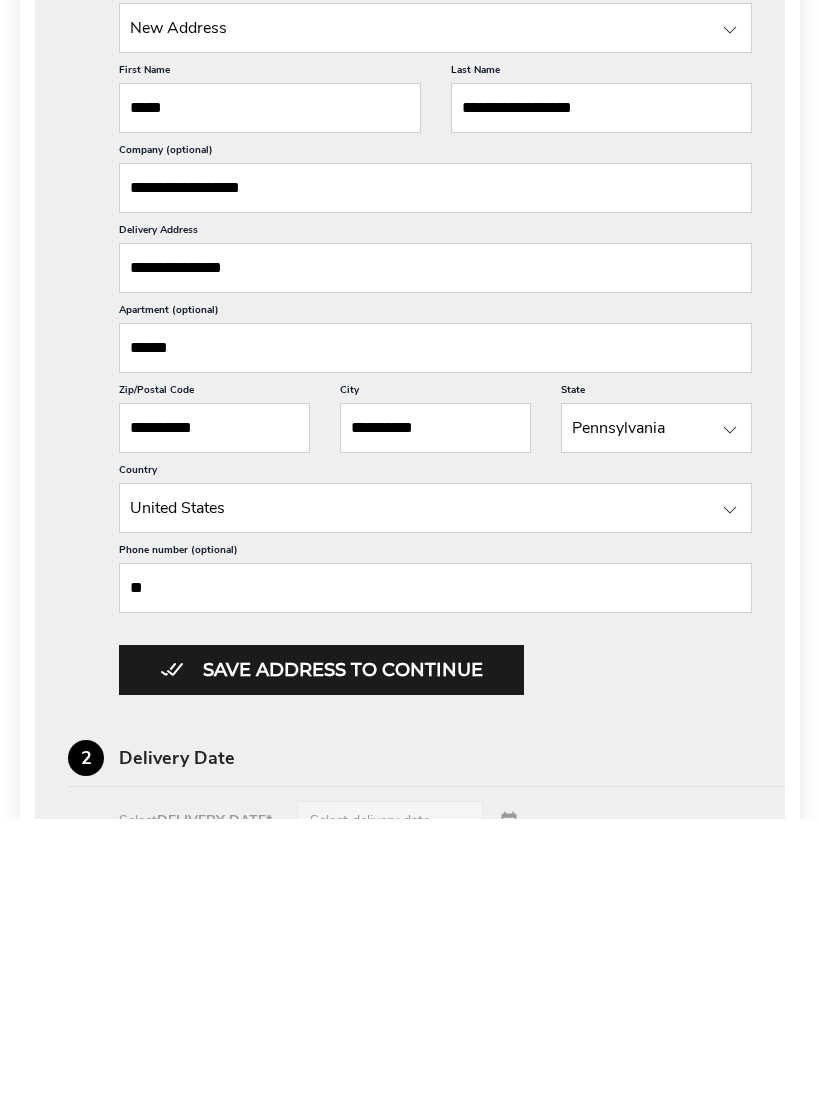 type on "*" 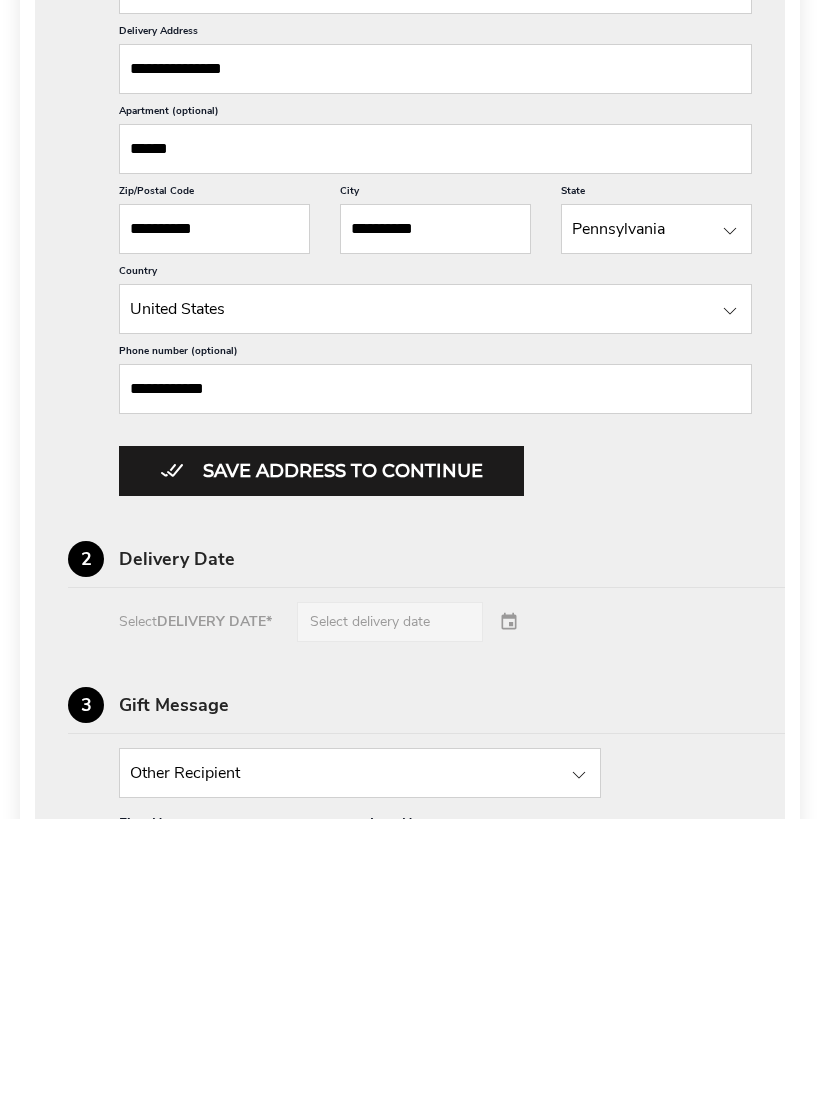 scroll, scrollTop: 609, scrollLeft: 0, axis: vertical 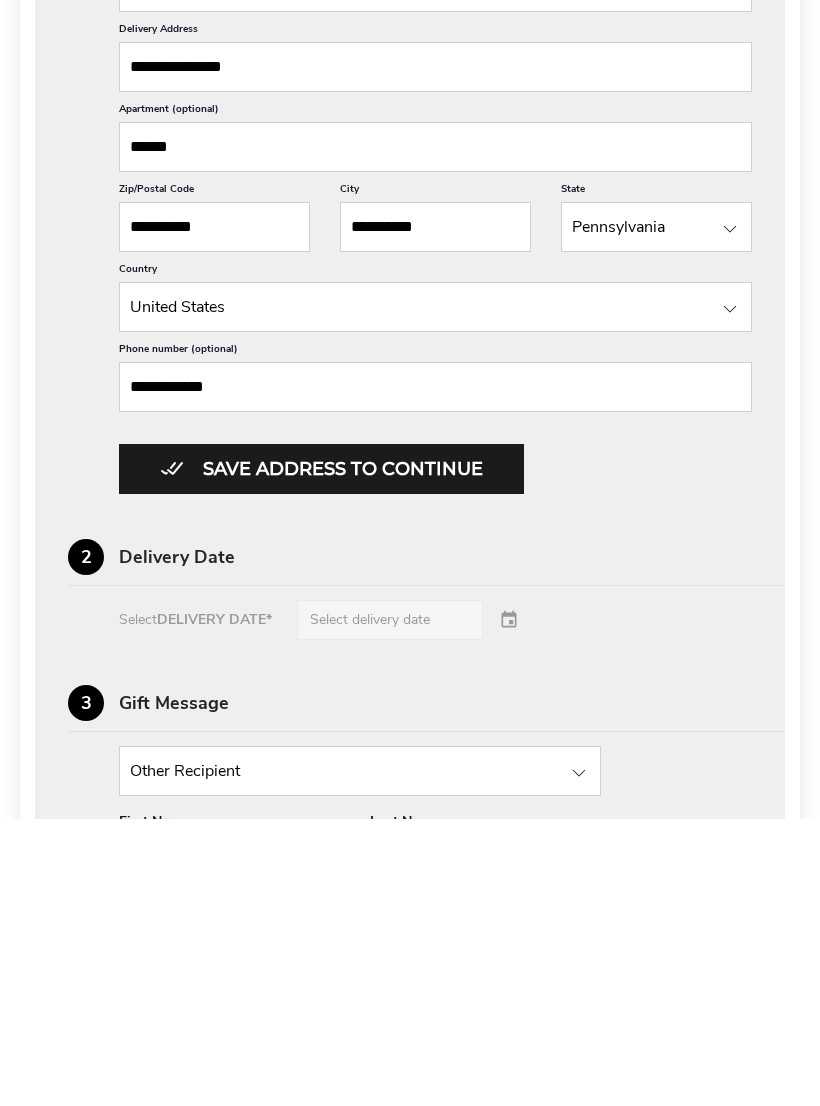 type on "**********" 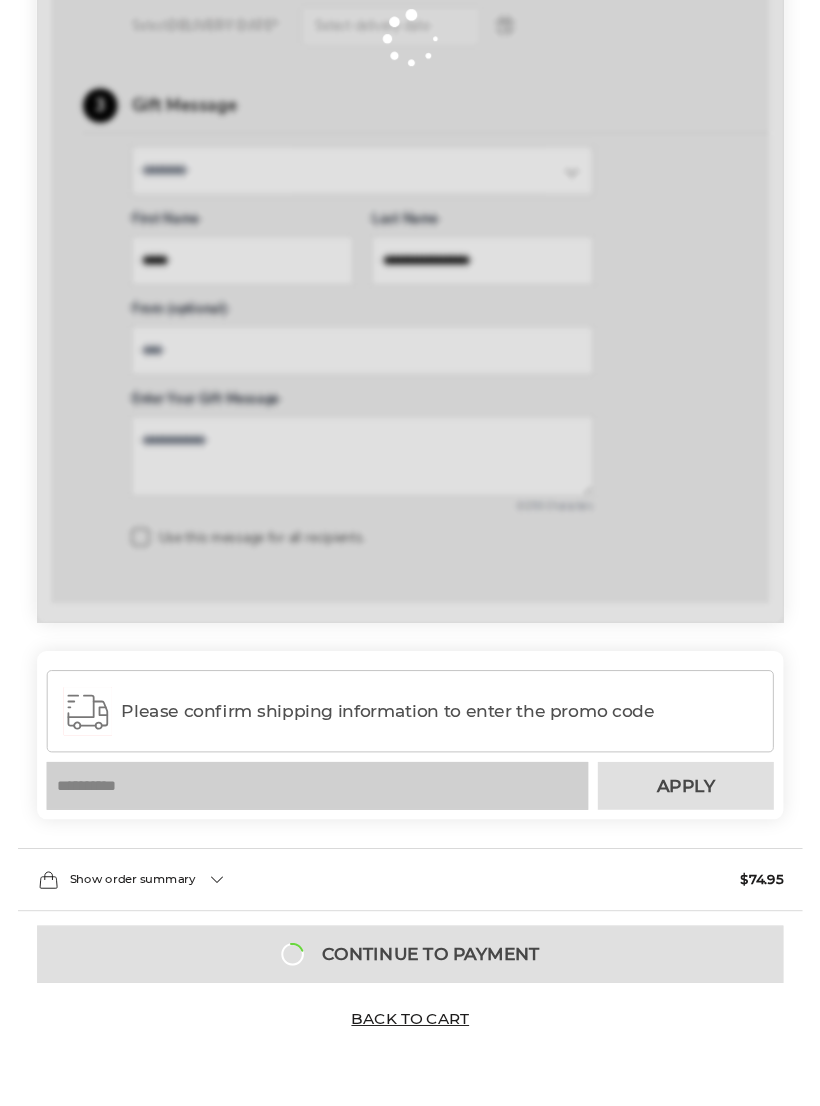 scroll, scrollTop: 857, scrollLeft: 0, axis: vertical 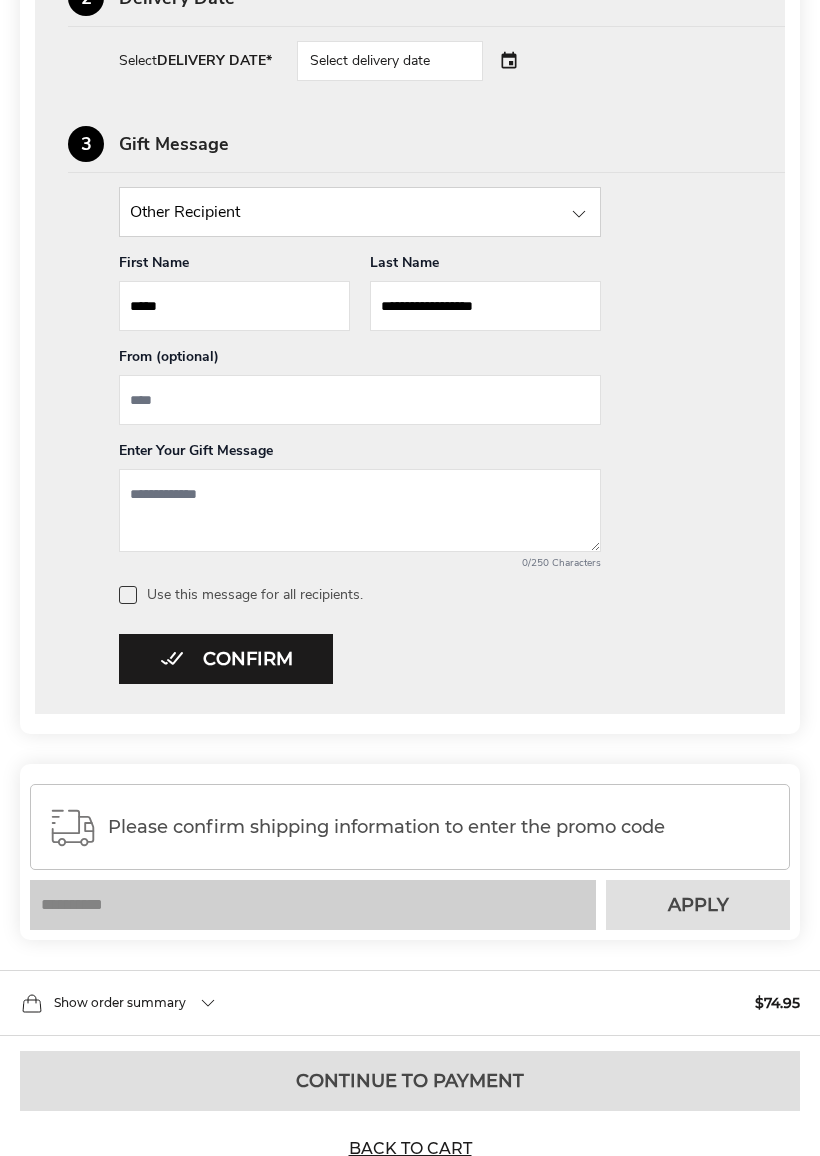 click on "Select delivery date" at bounding box center [390, 61] 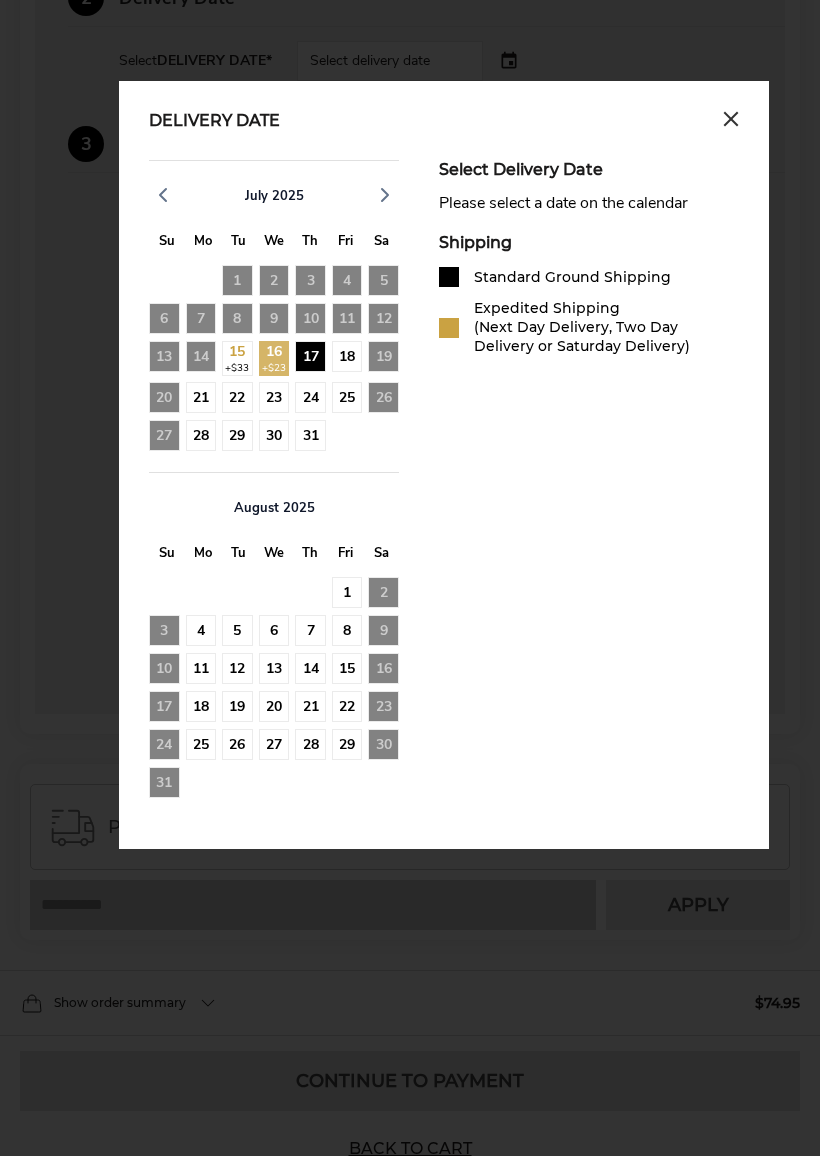 click on "17" 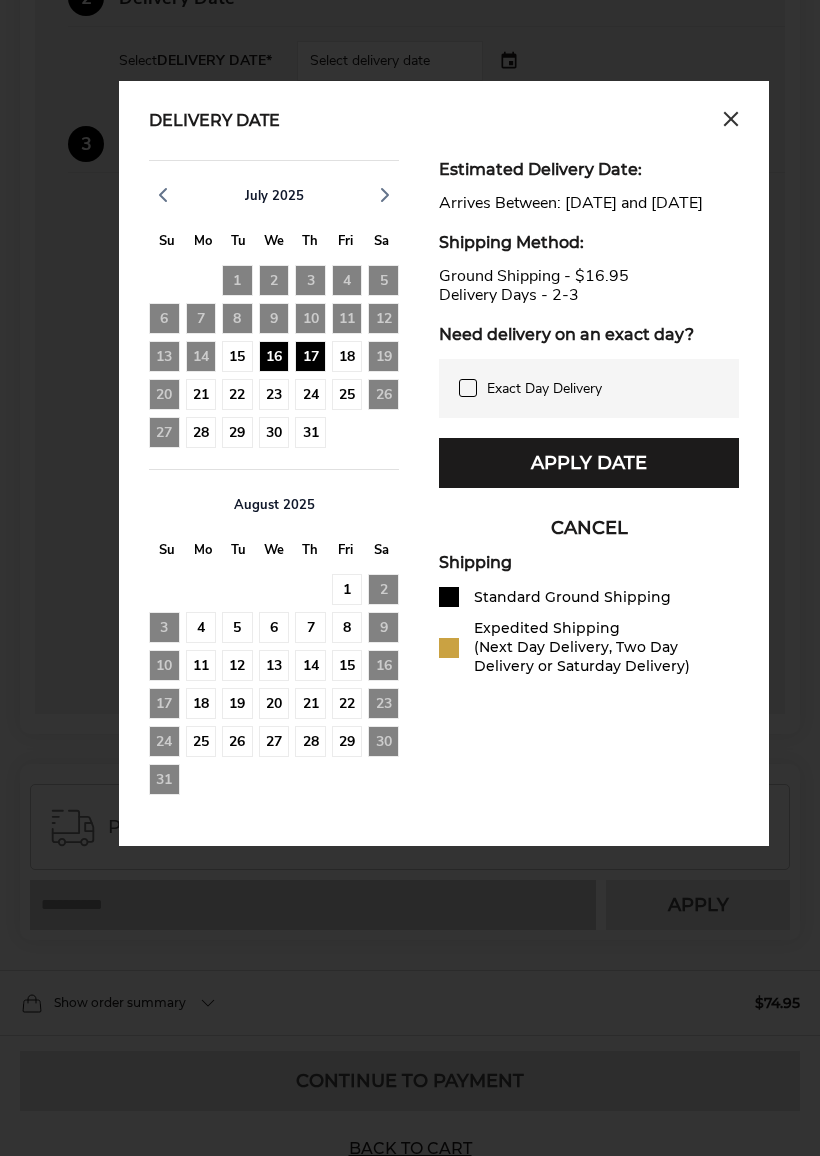 click at bounding box center (468, 388) 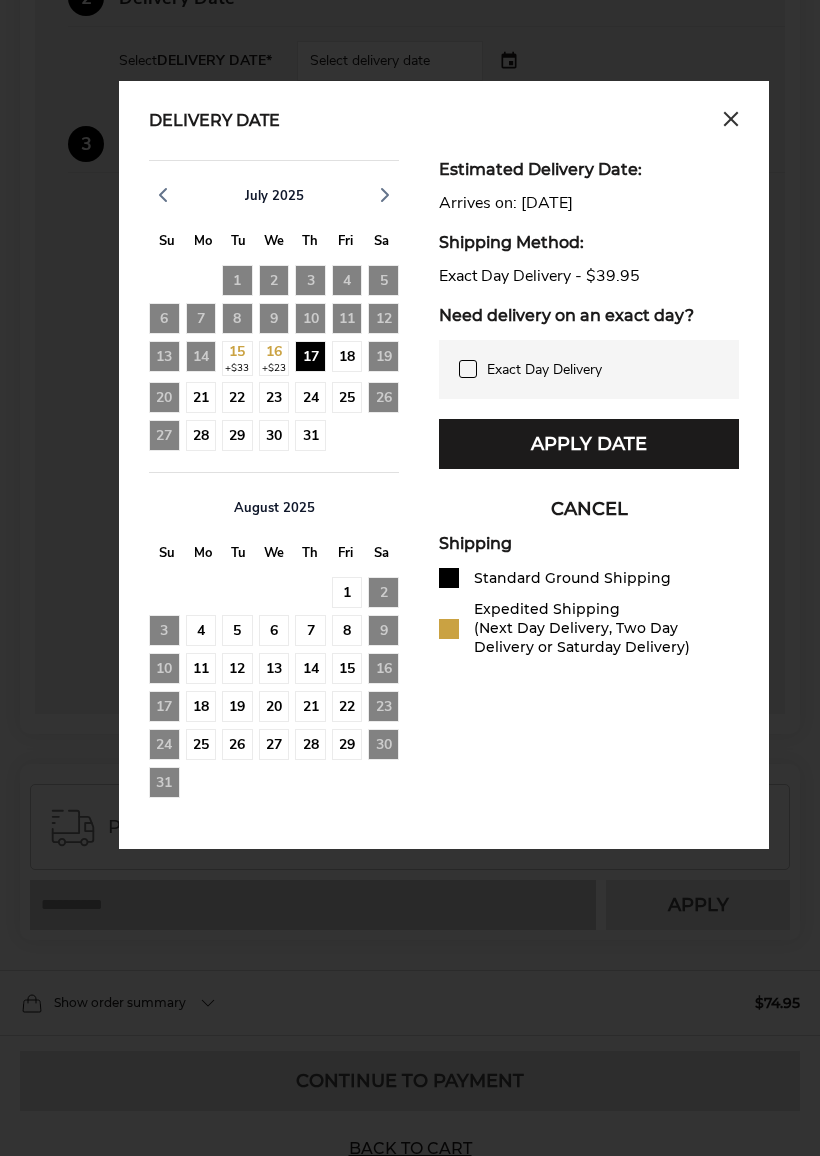 click on "Apply Date" at bounding box center [589, 444] 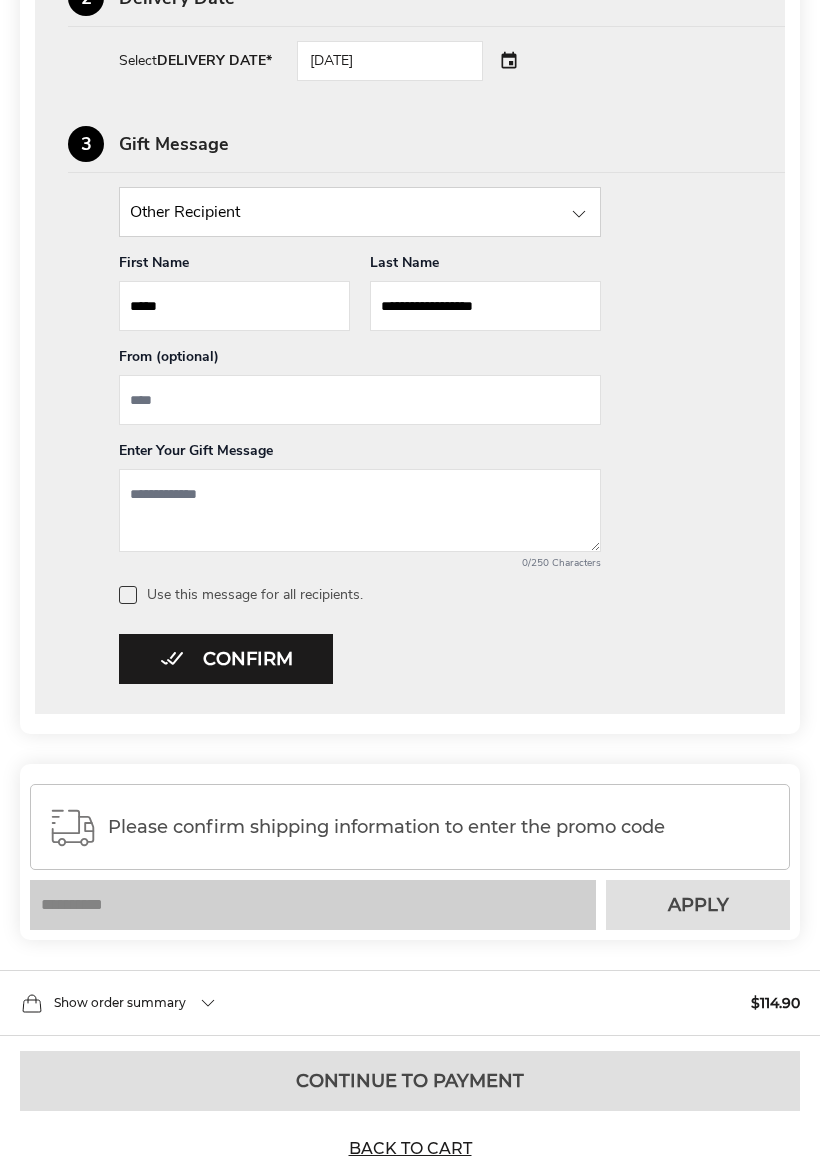 click at bounding box center (360, 400) 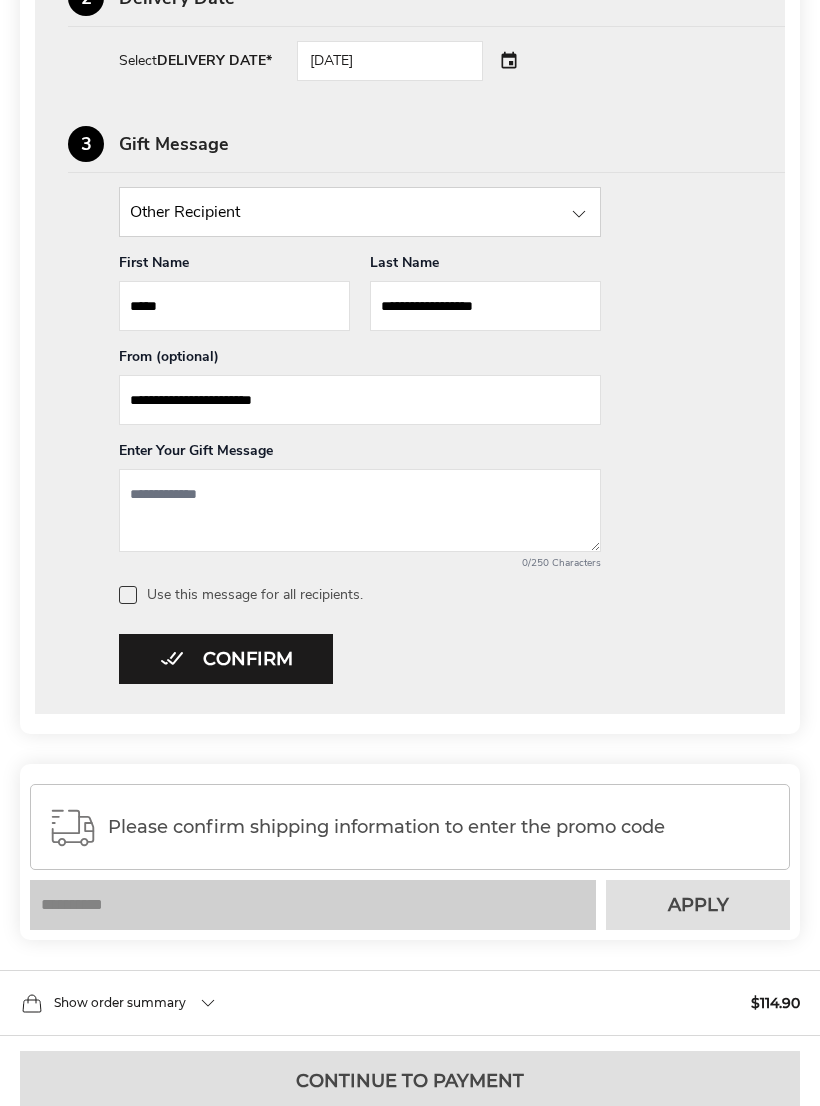 type on "**********" 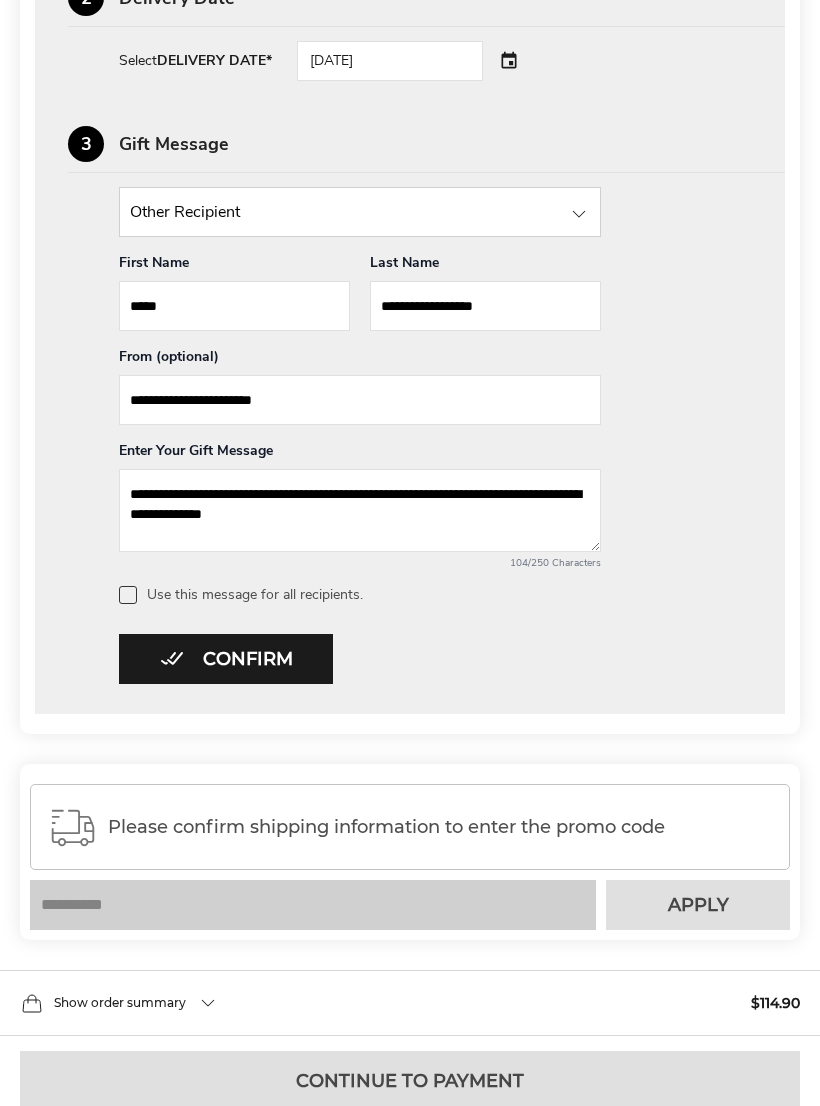 click on "**********" at bounding box center [360, 510] 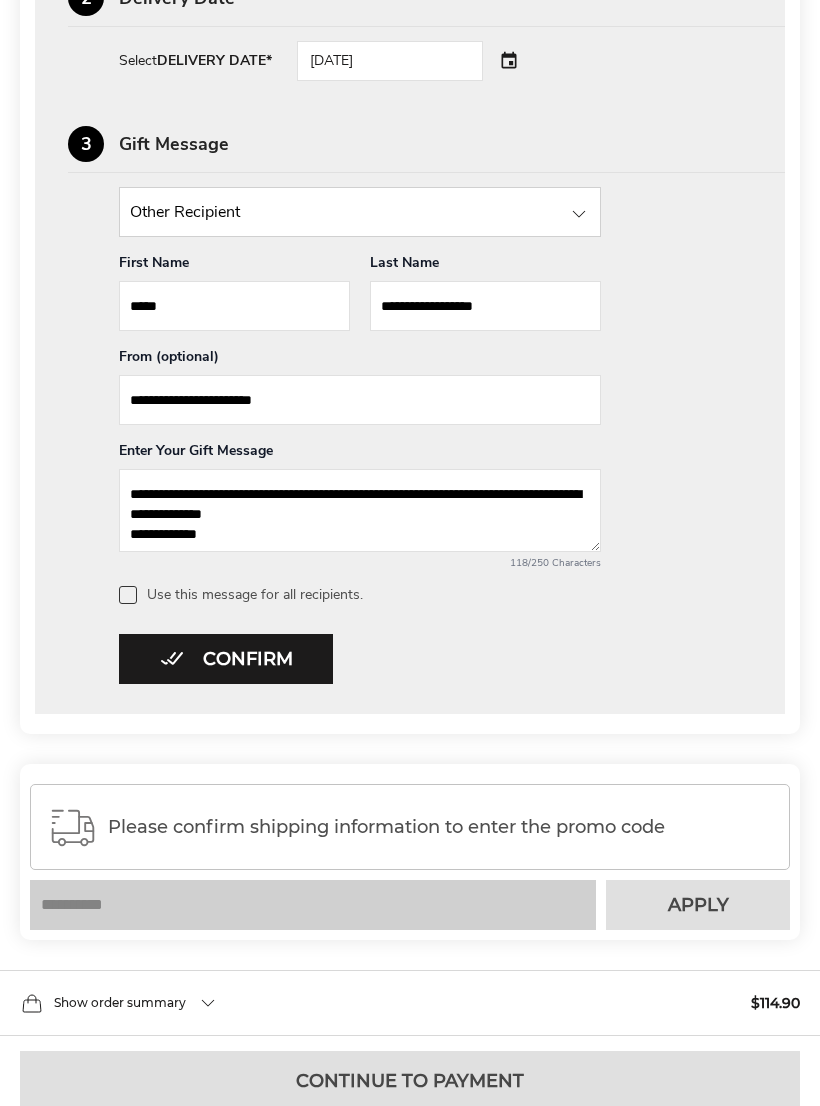 type on "**********" 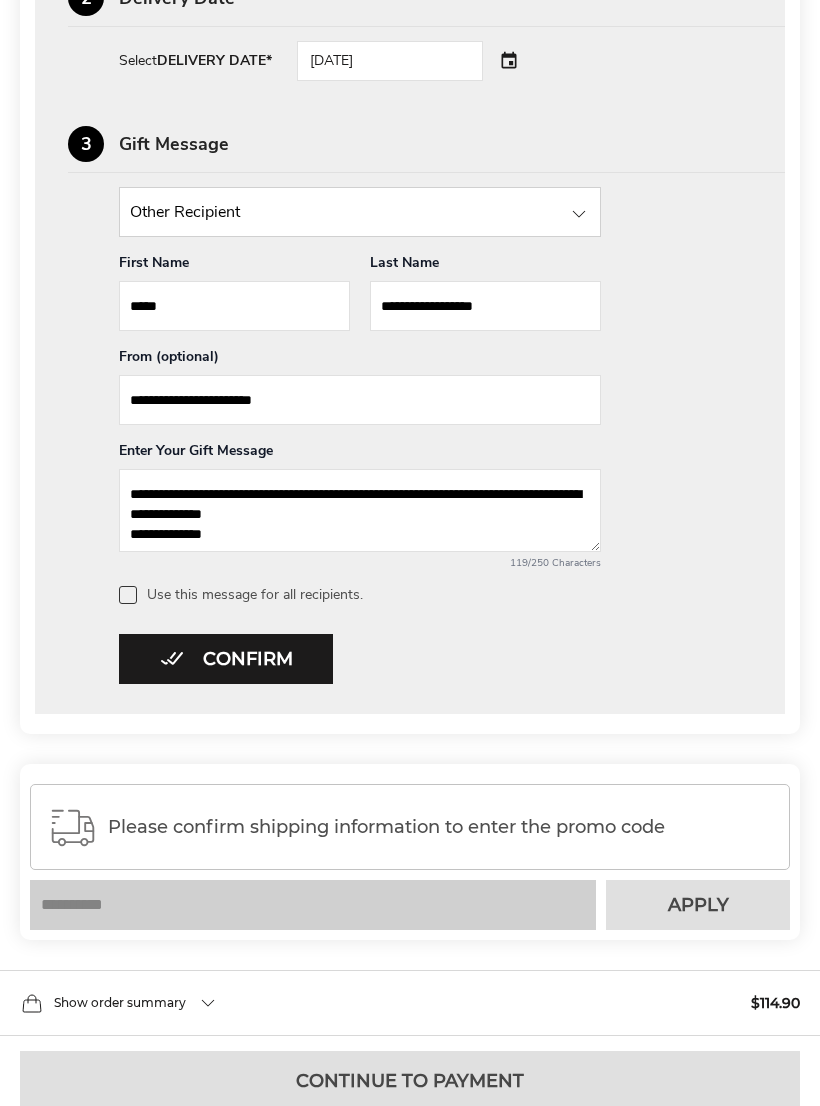 click on "Confirm" at bounding box center (226, 659) 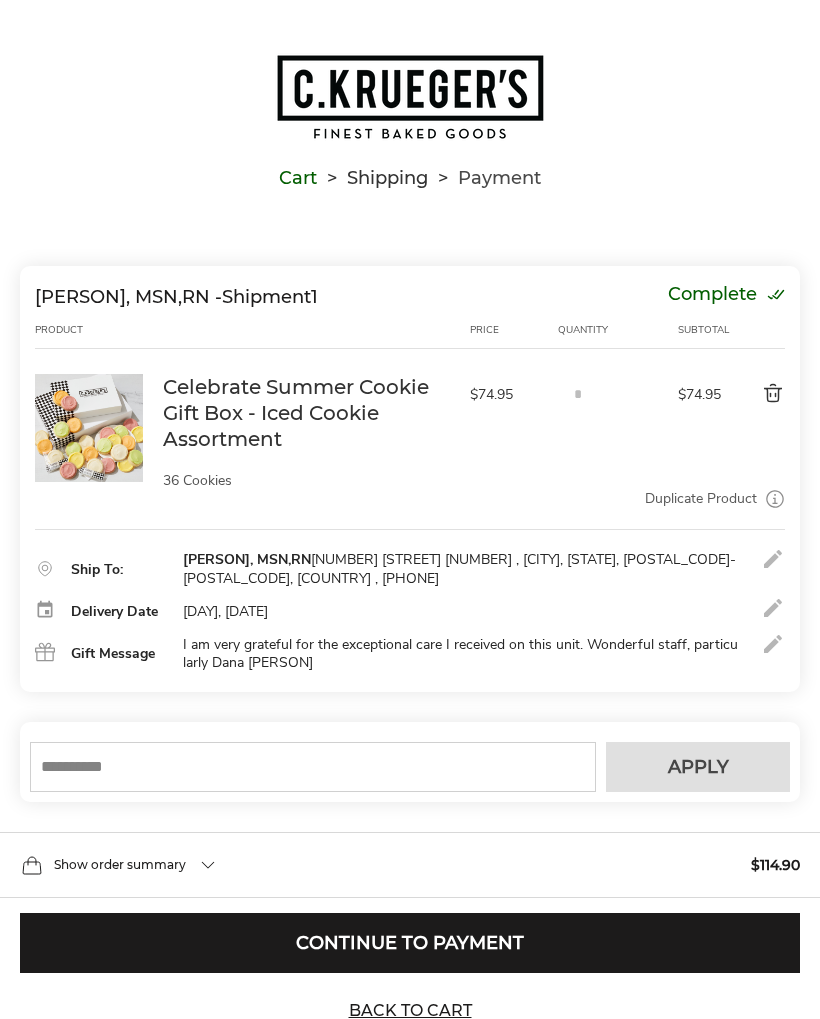 scroll, scrollTop: 0, scrollLeft: 0, axis: both 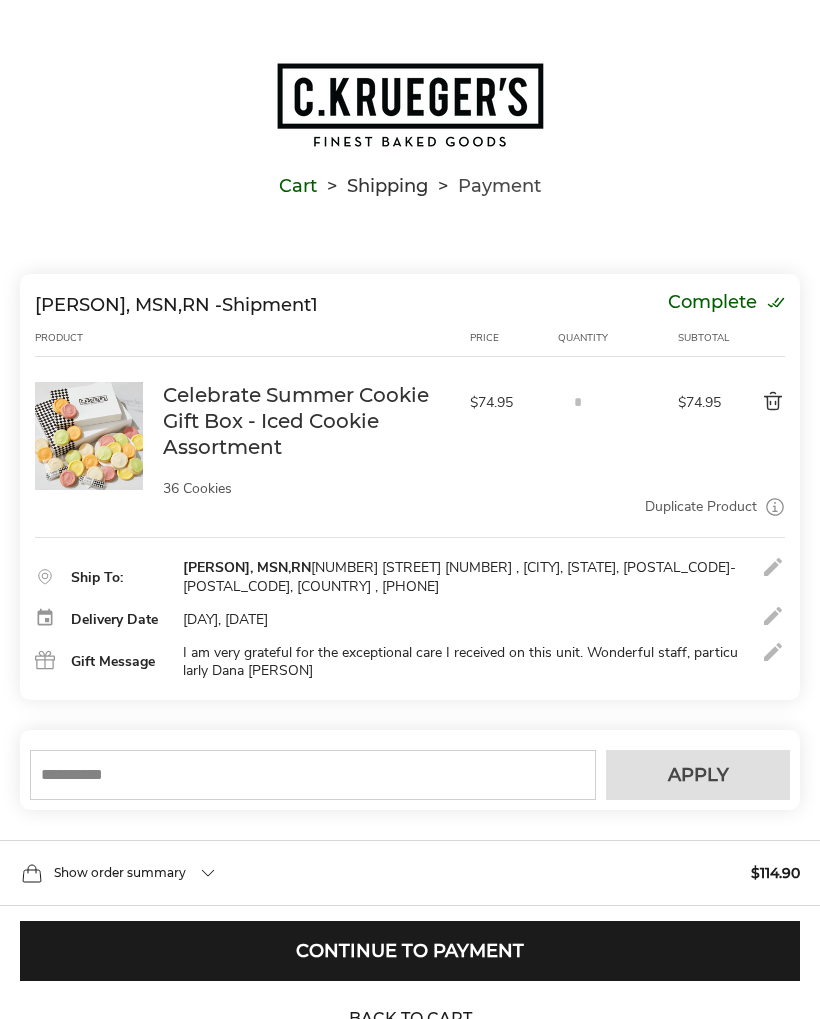 click at bounding box center (313, 775) 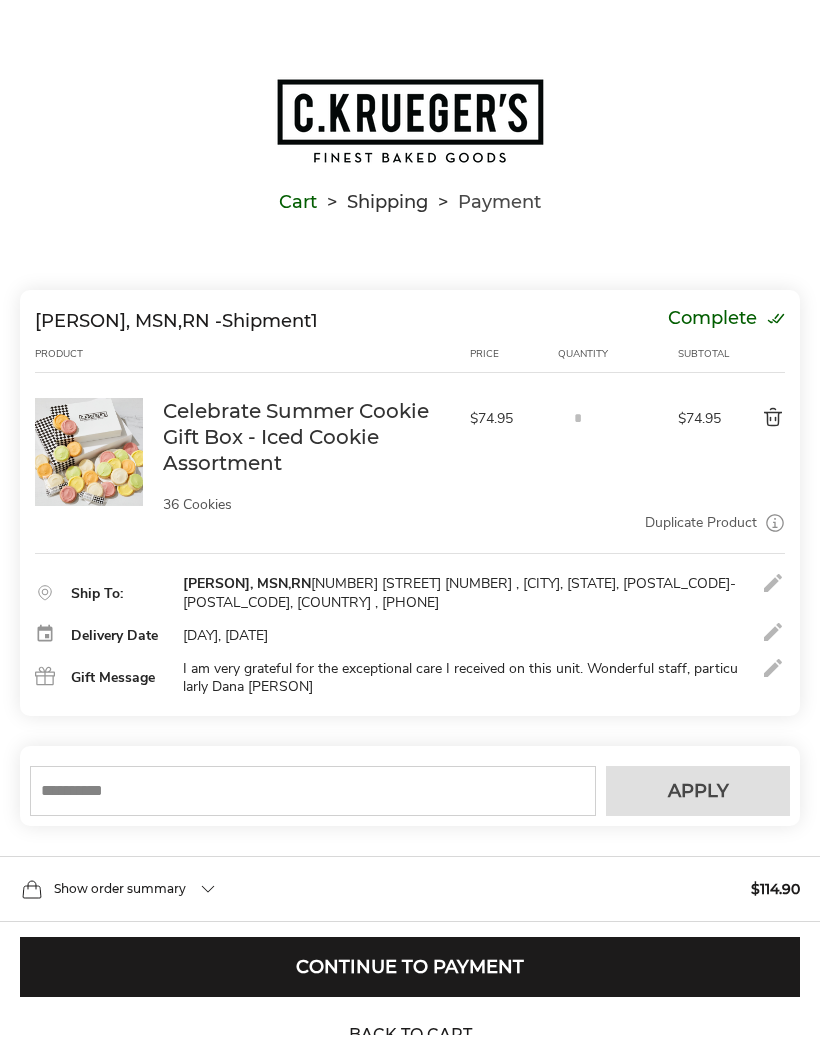 scroll, scrollTop: 64, scrollLeft: 0, axis: vertical 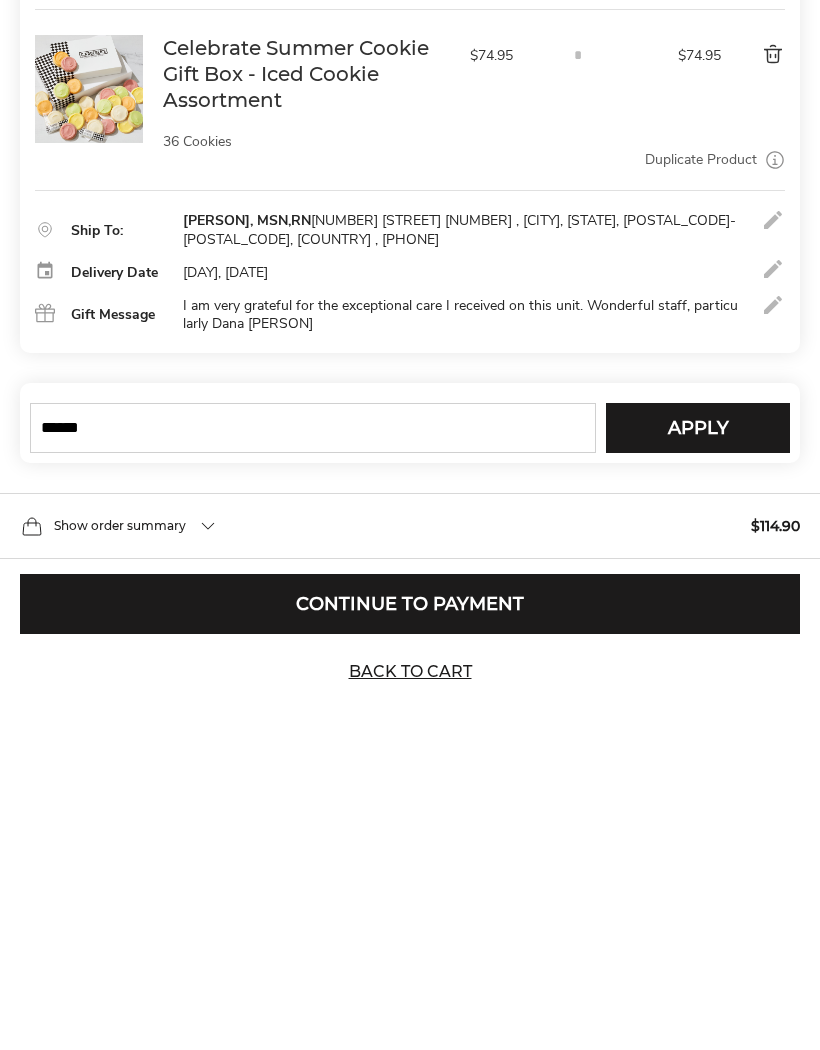 type on "******" 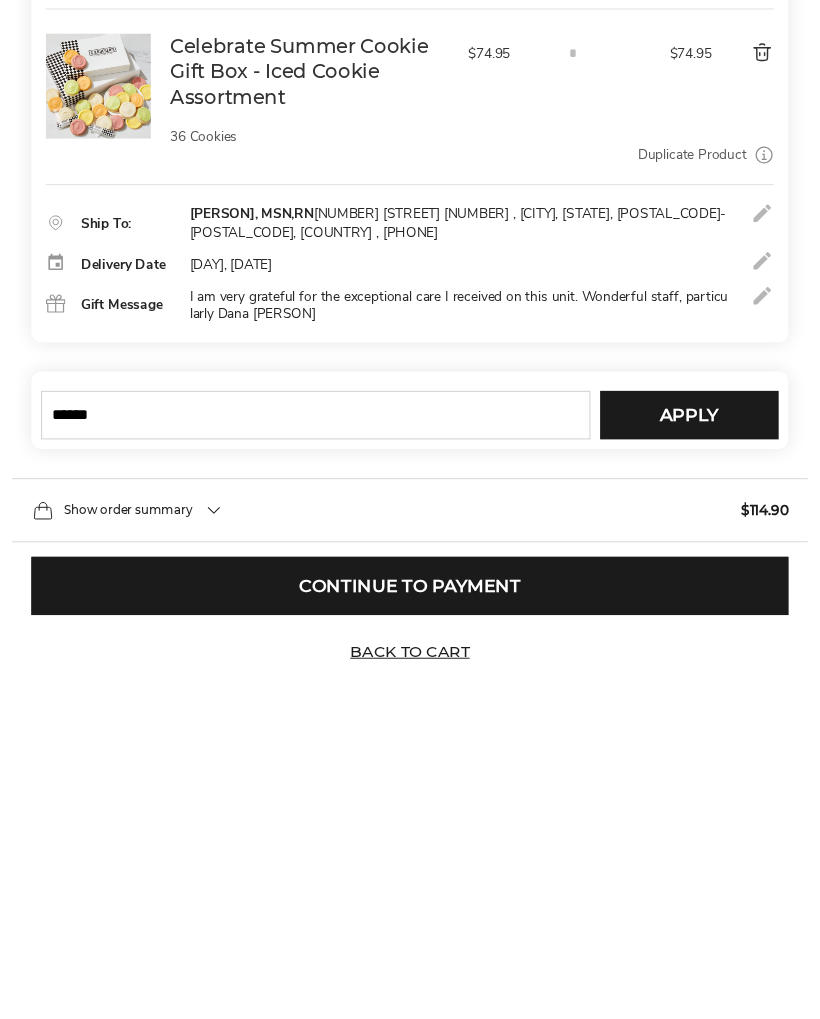 scroll, scrollTop: 95, scrollLeft: 0, axis: vertical 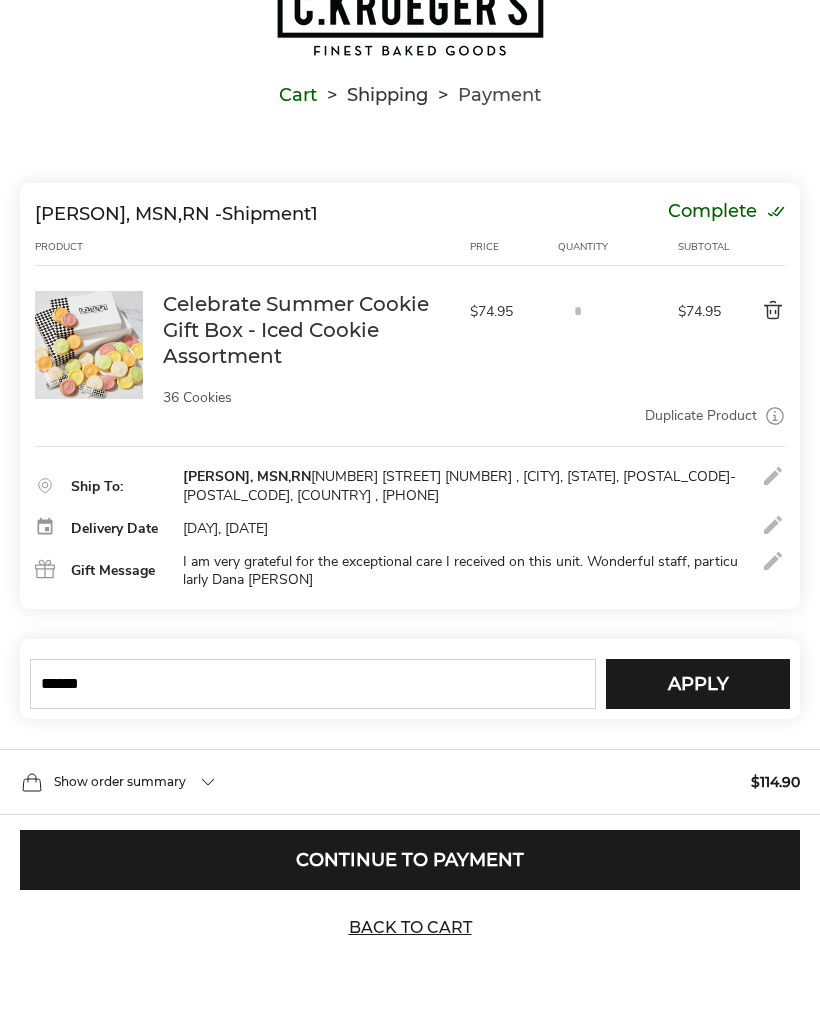 type 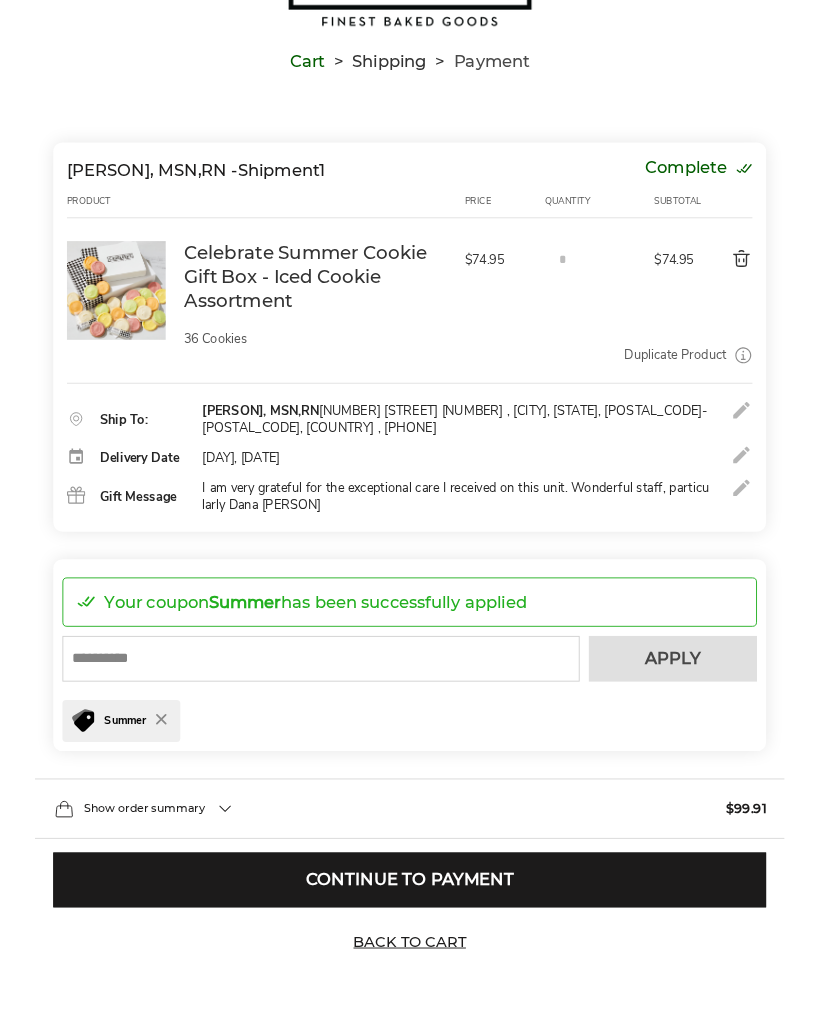 scroll, scrollTop: 225, scrollLeft: 0, axis: vertical 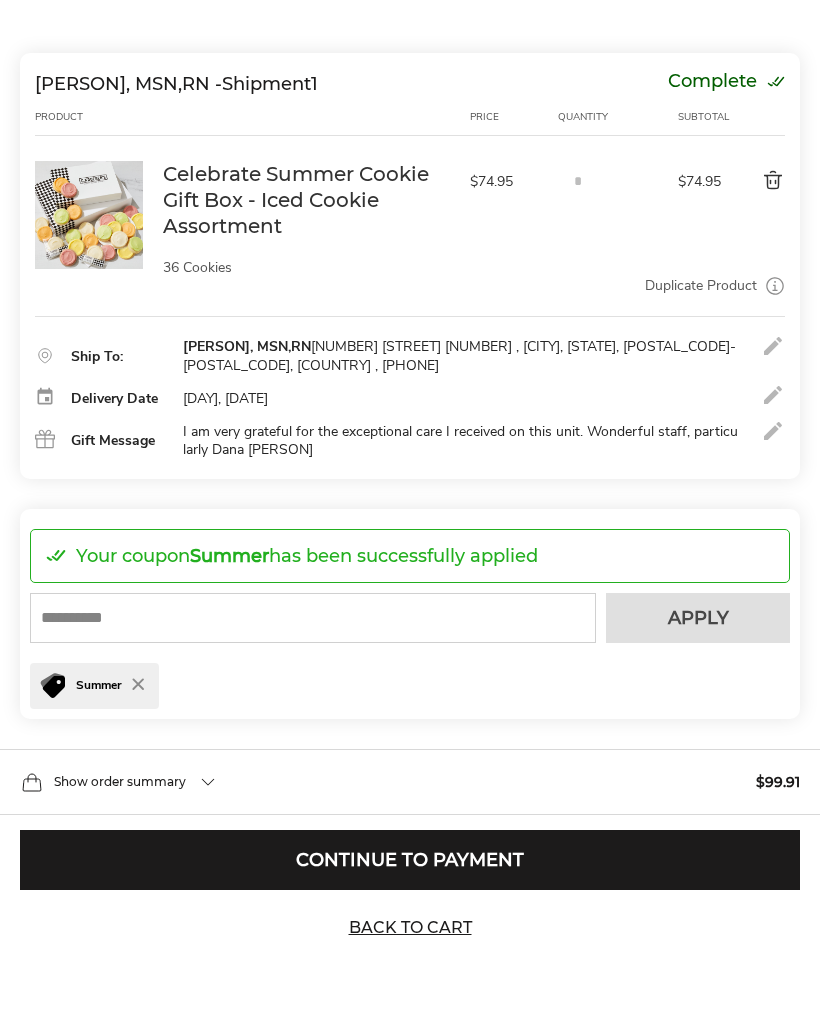 click on "Continue to Payment" at bounding box center (410, 860) 